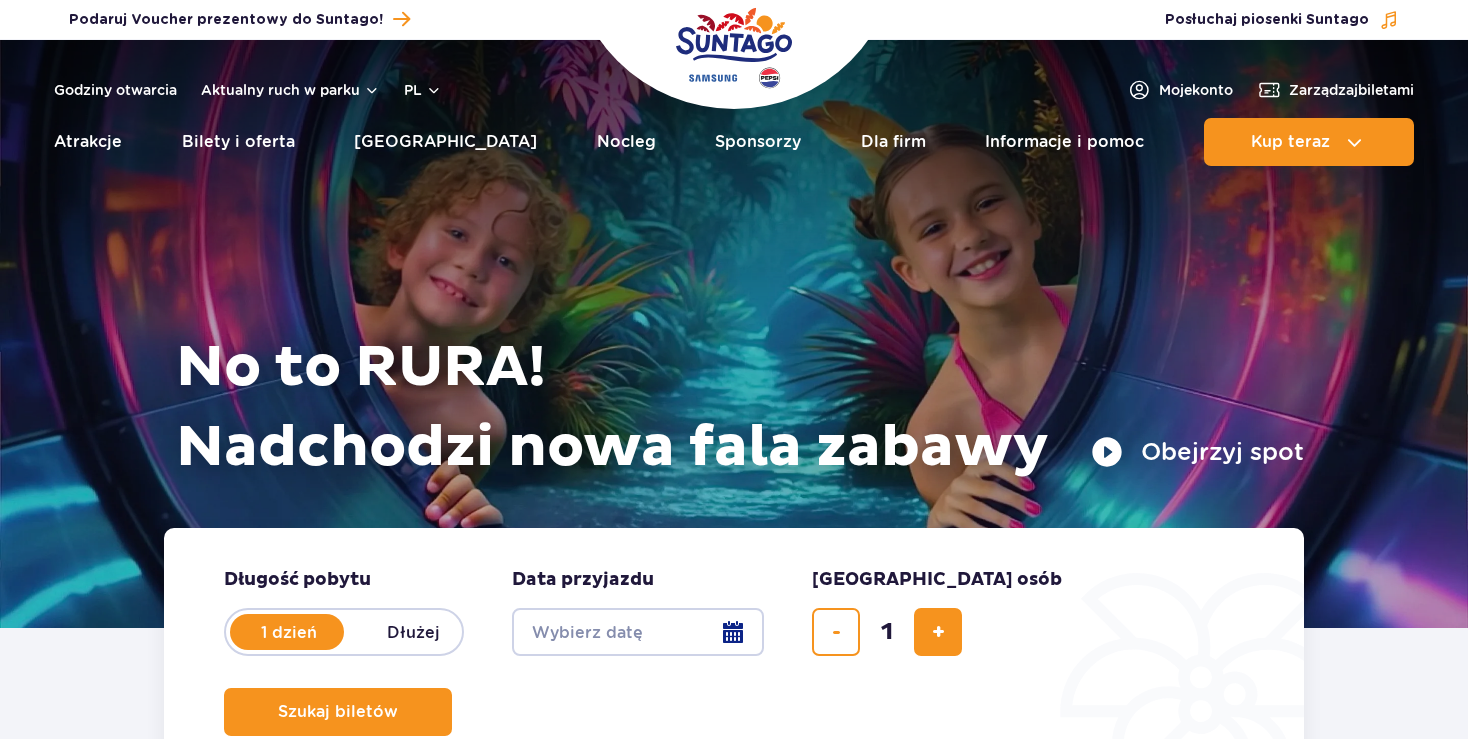 scroll, scrollTop: 0, scrollLeft: 0, axis: both 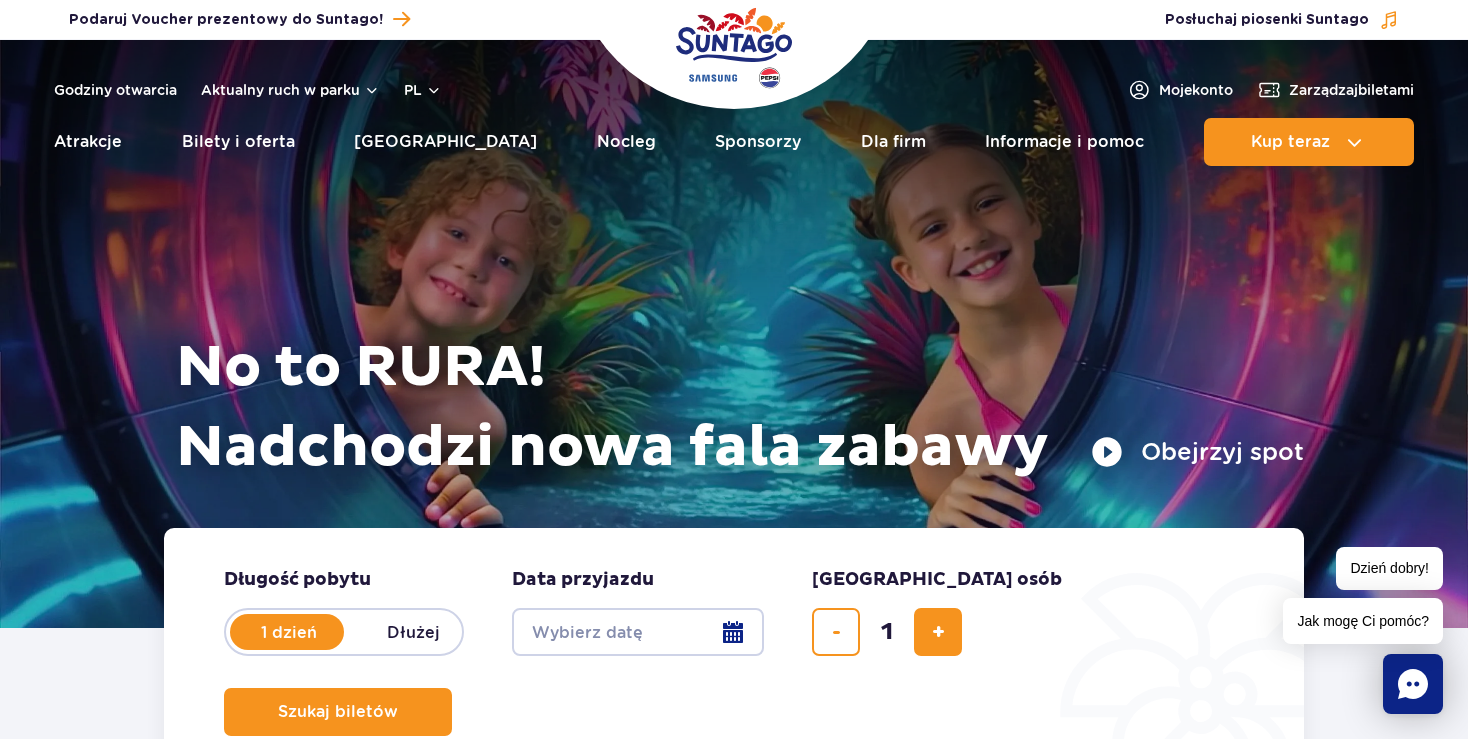click on "Date from" at bounding box center (638, 632) 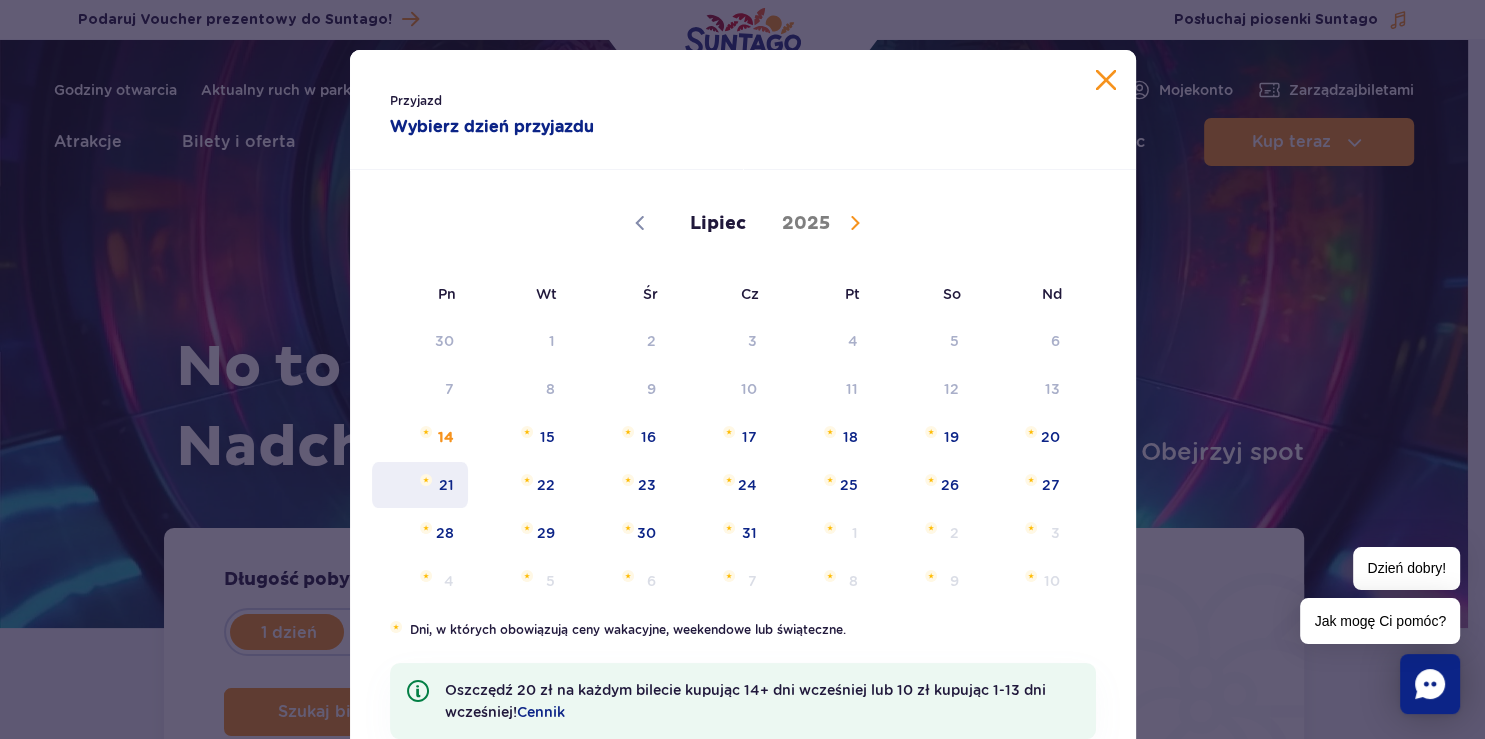 click on "21" at bounding box center [420, 485] 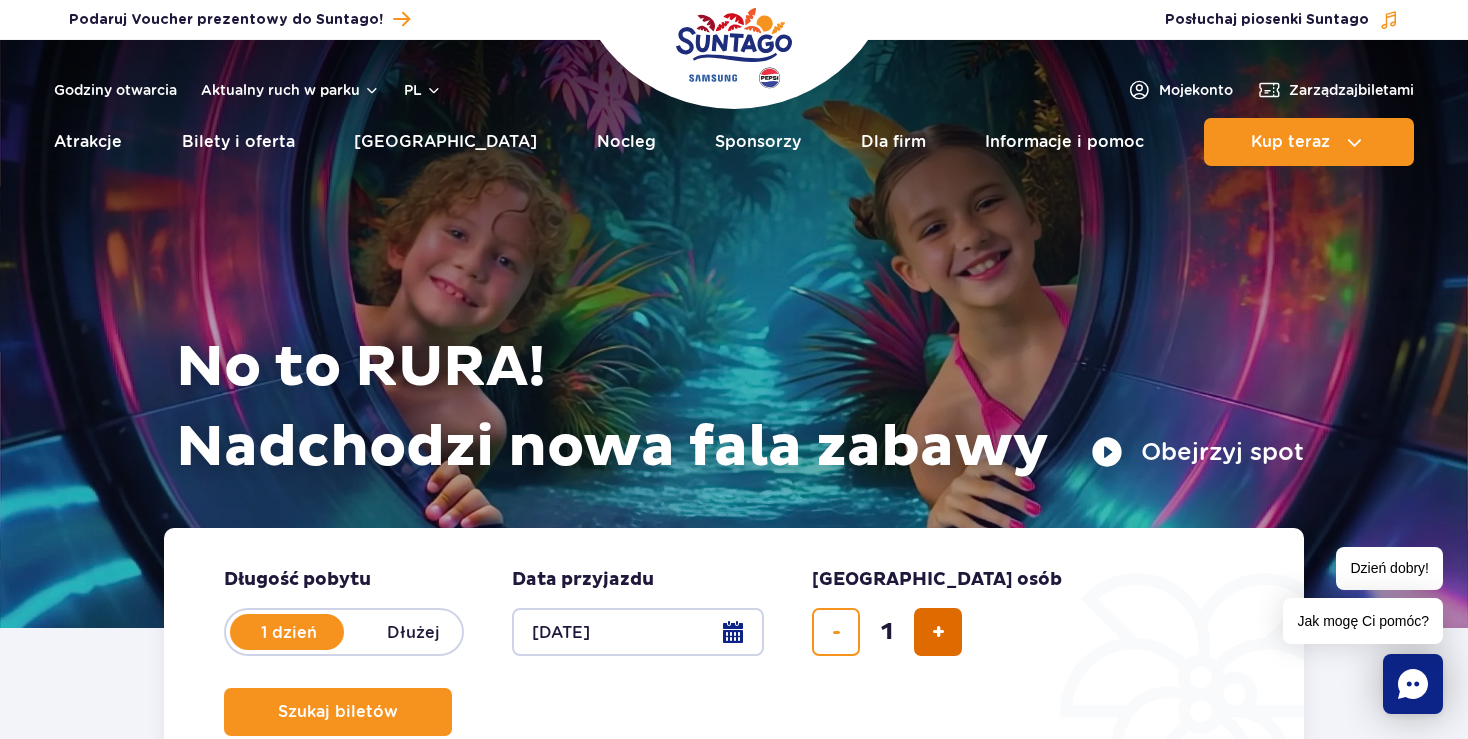 click at bounding box center (938, 632) 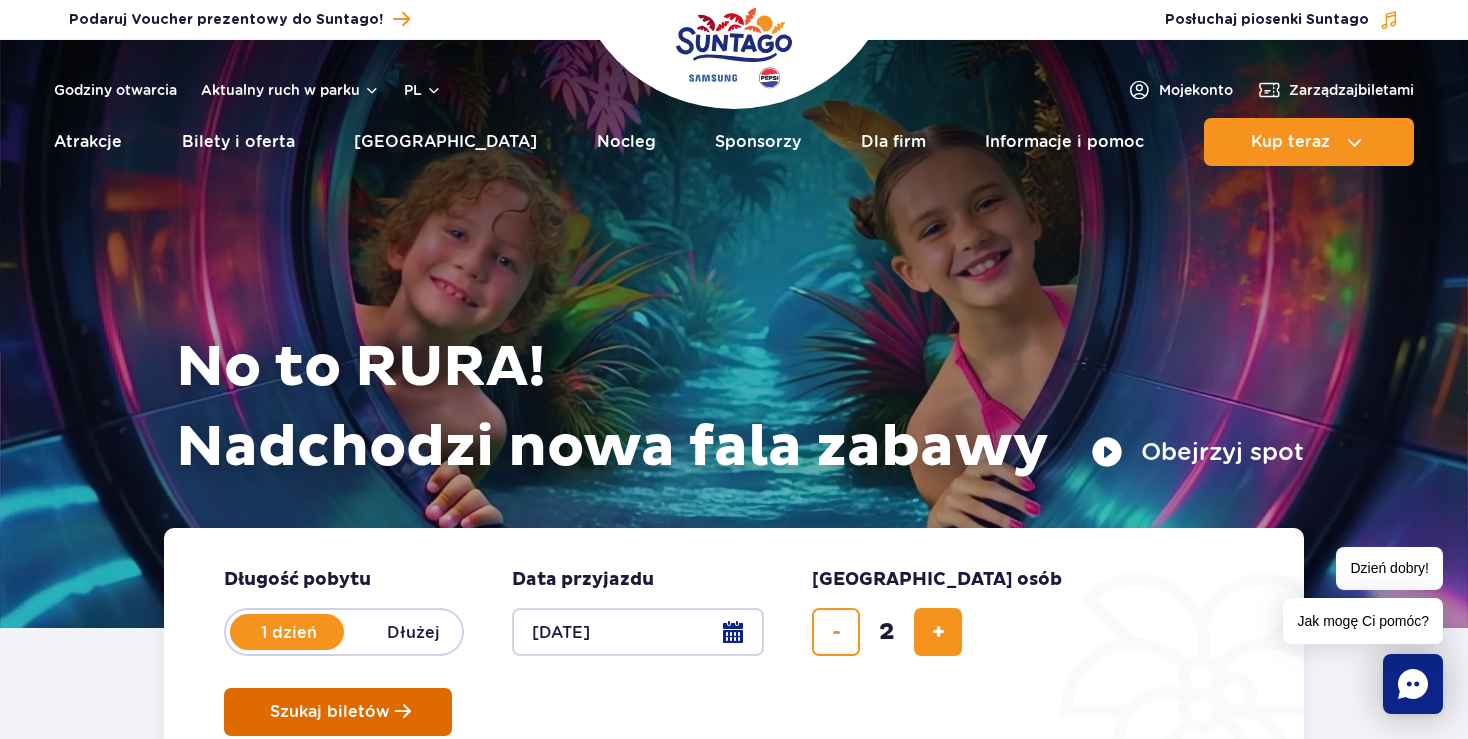 click on "Szukaj biletów" at bounding box center [338, 712] 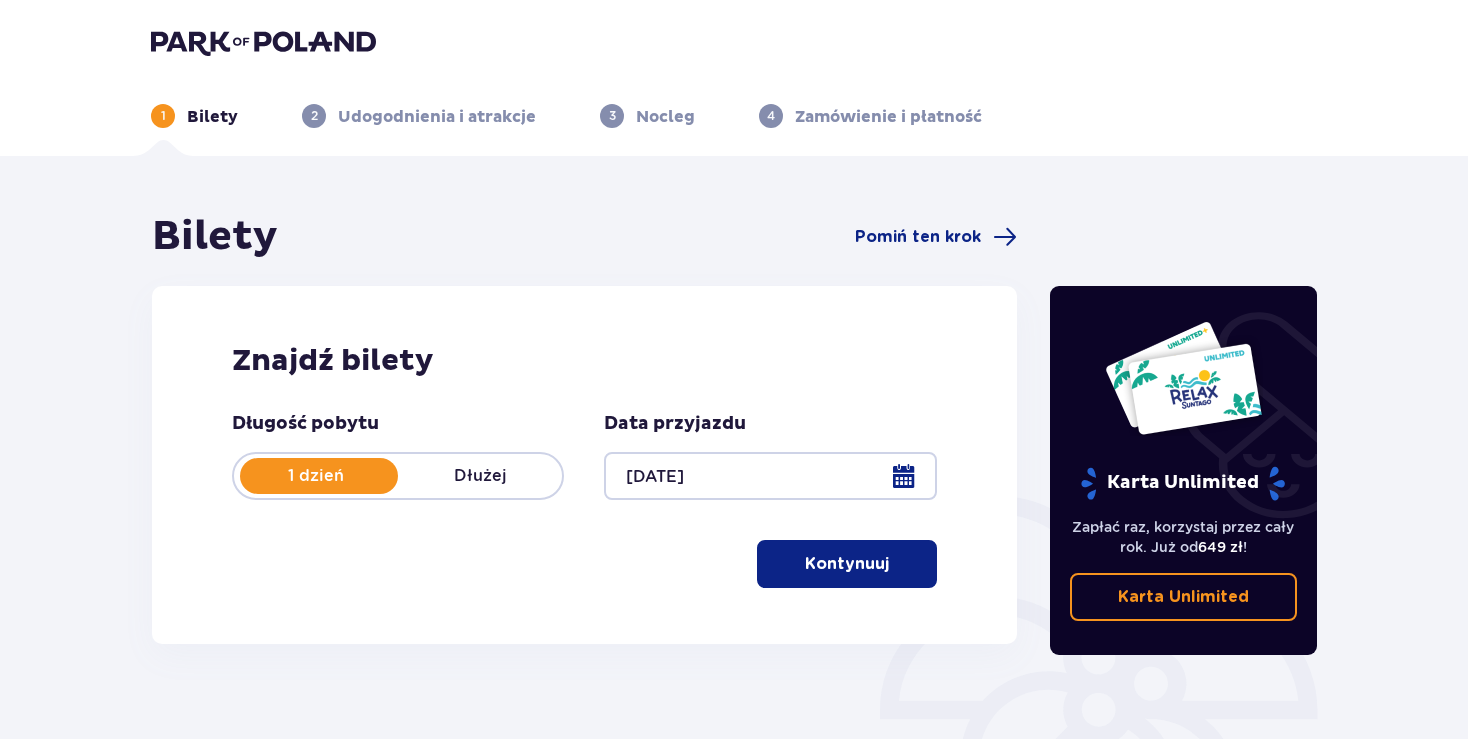 scroll, scrollTop: 0, scrollLeft: 0, axis: both 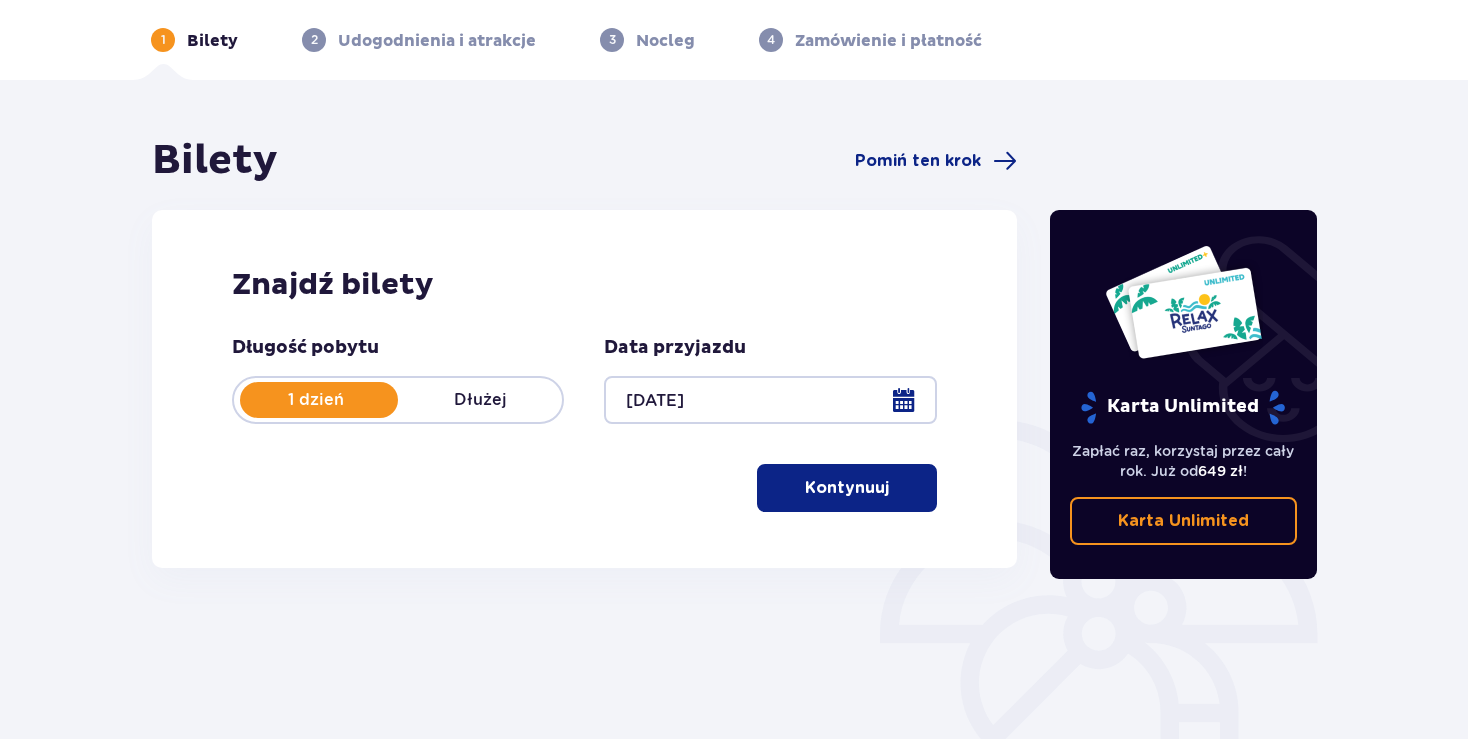 click on "Kontynuuj" at bounding box center (847, 488) 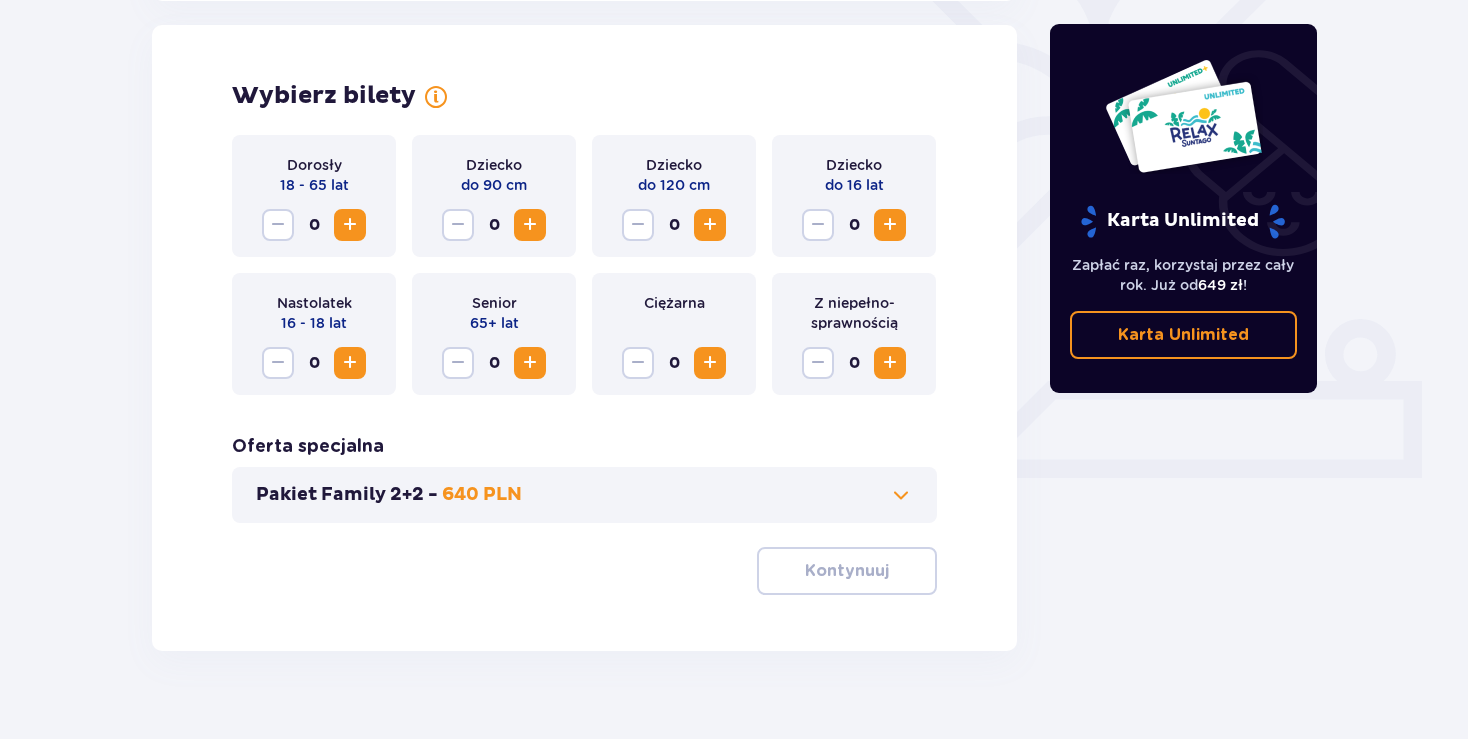 scroll, scrollTop: 556, scrollLeft: 0, axis: vertical 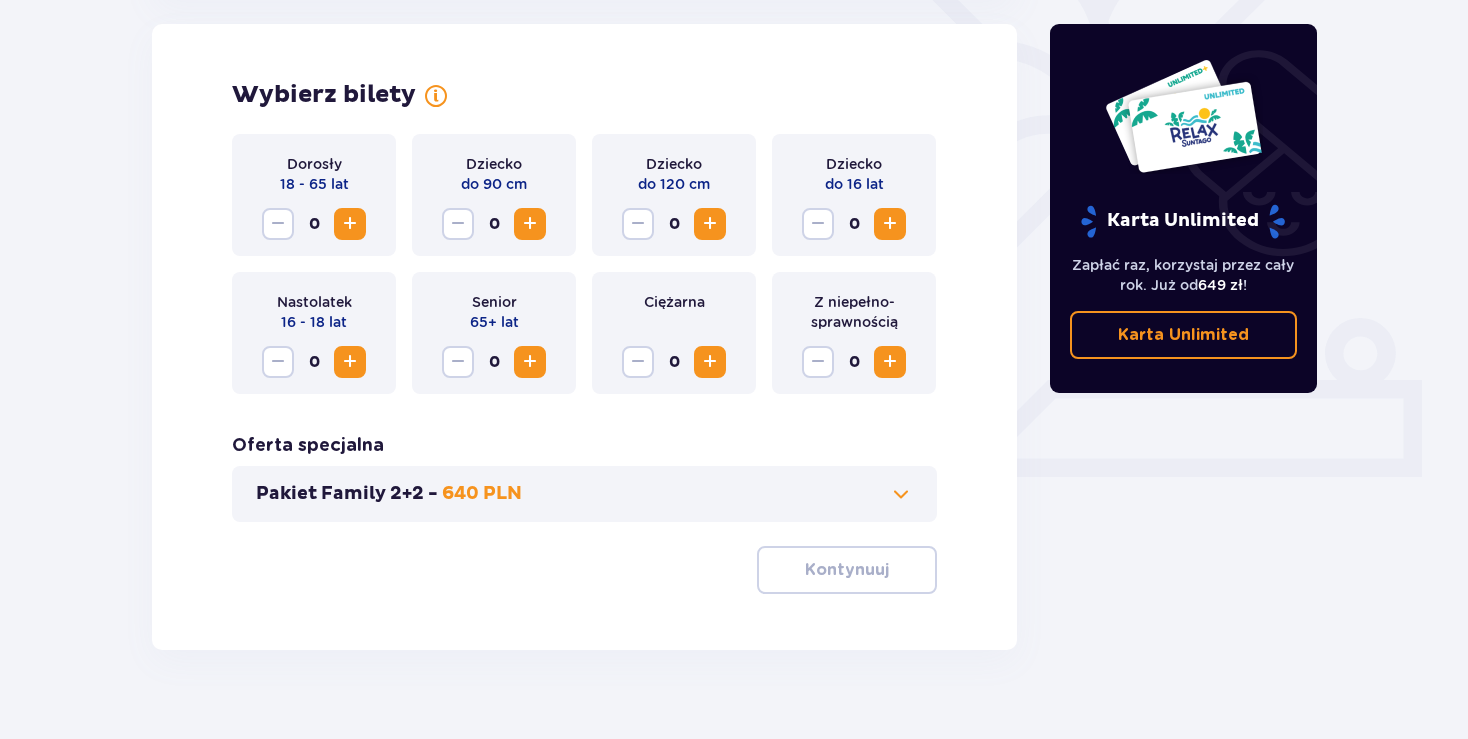 click at bounding box center [350, 224] 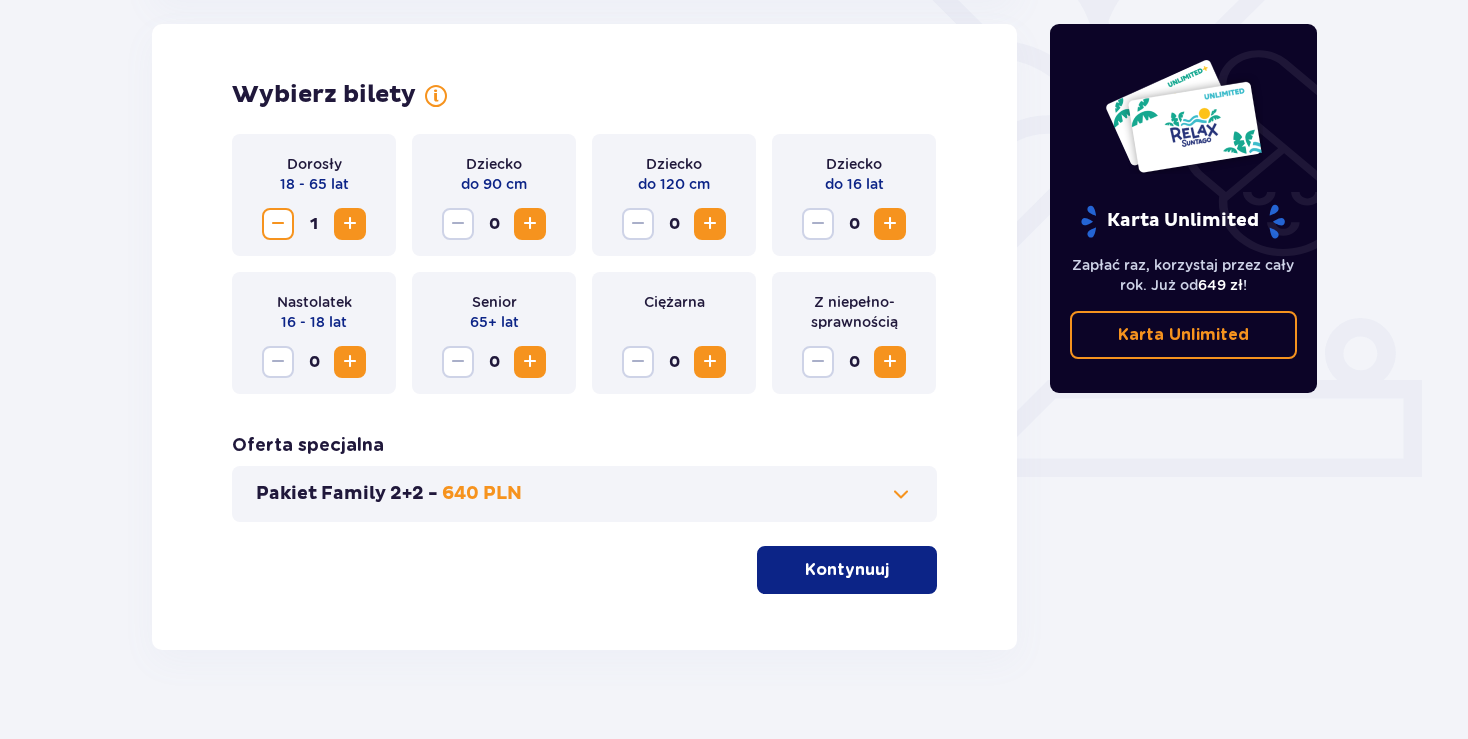 click at bounding box center (890, 224) 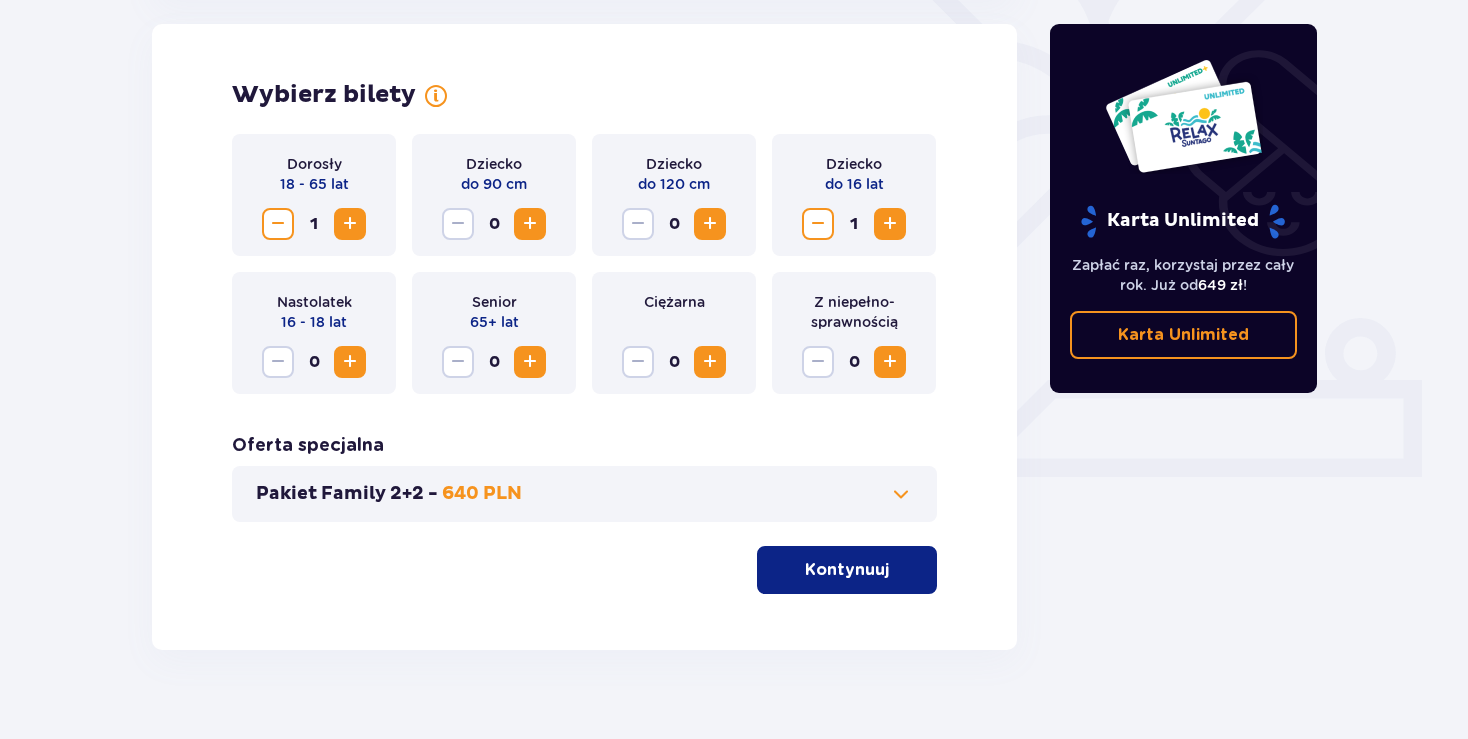 click at bounding box center (818, 224) 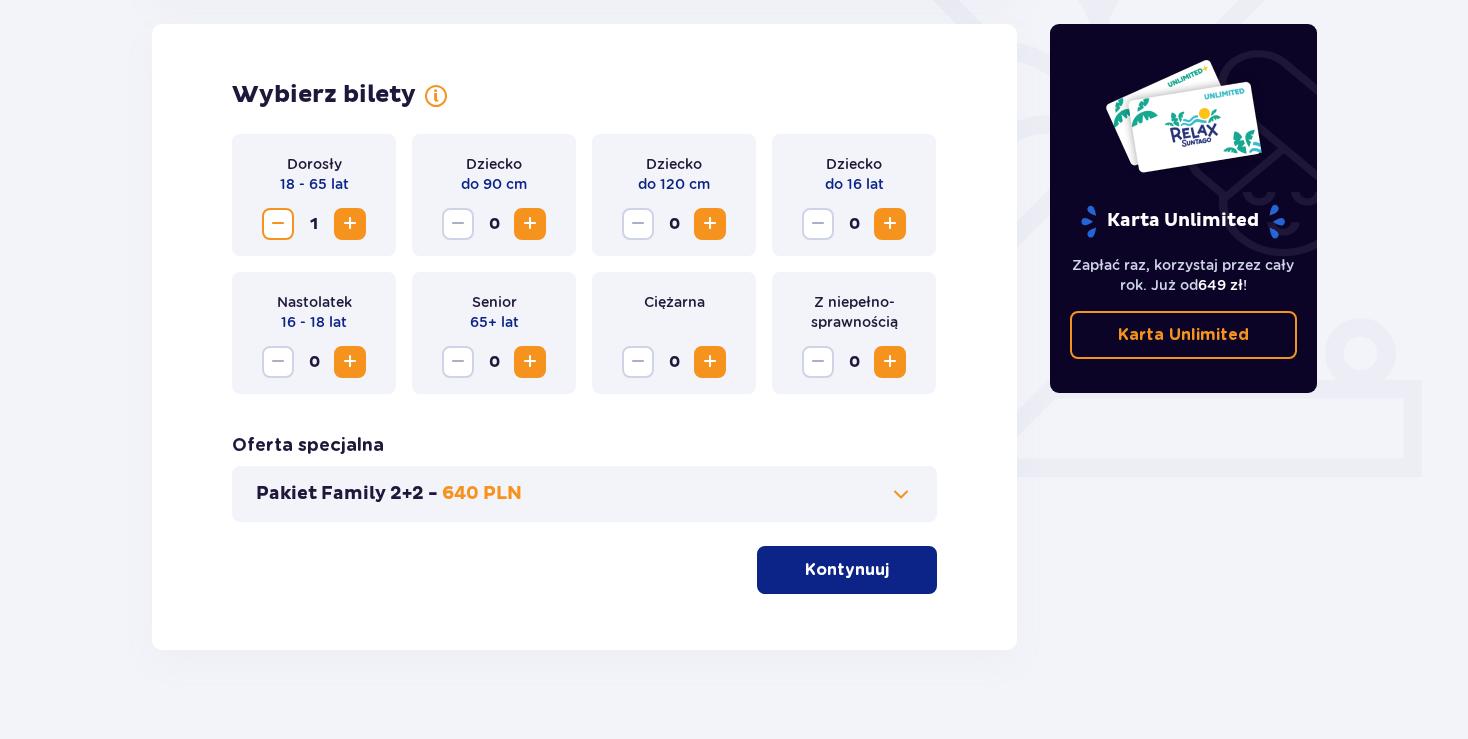 click on "Pakiet Family 2+2 -  640 PLN" at bounding box center [584, 494] 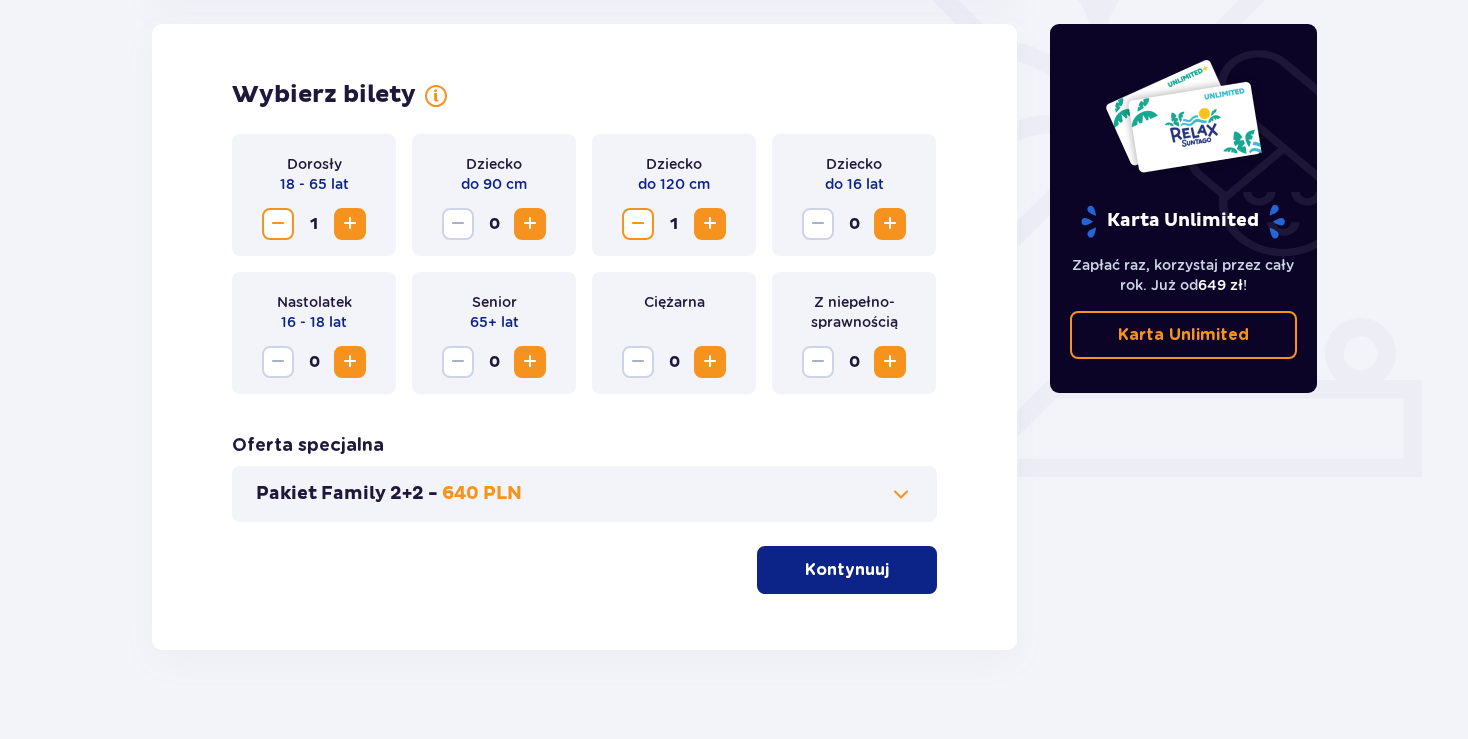 click at bounding box center (901, 494) 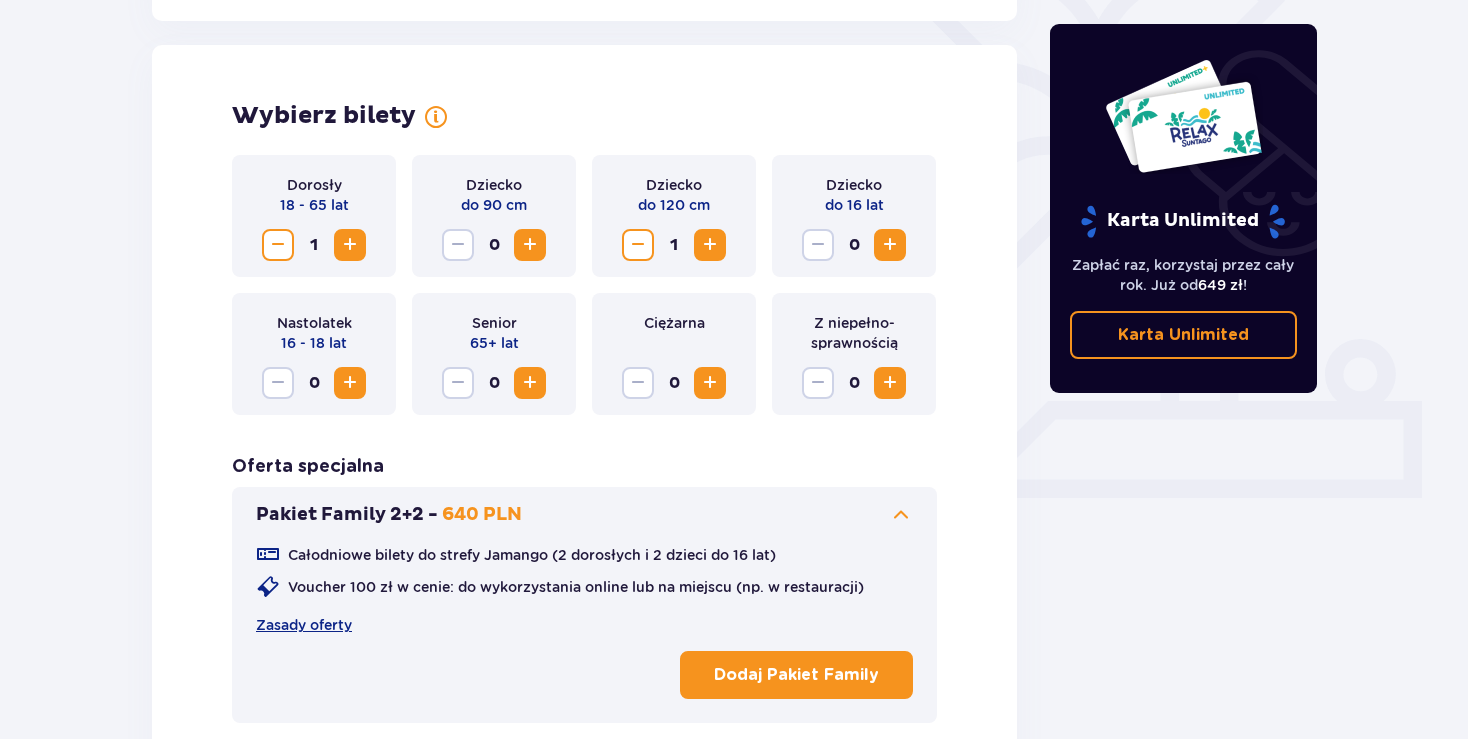 scroll, scrollTop: 533, scrollLeft: 0, axis: vertical 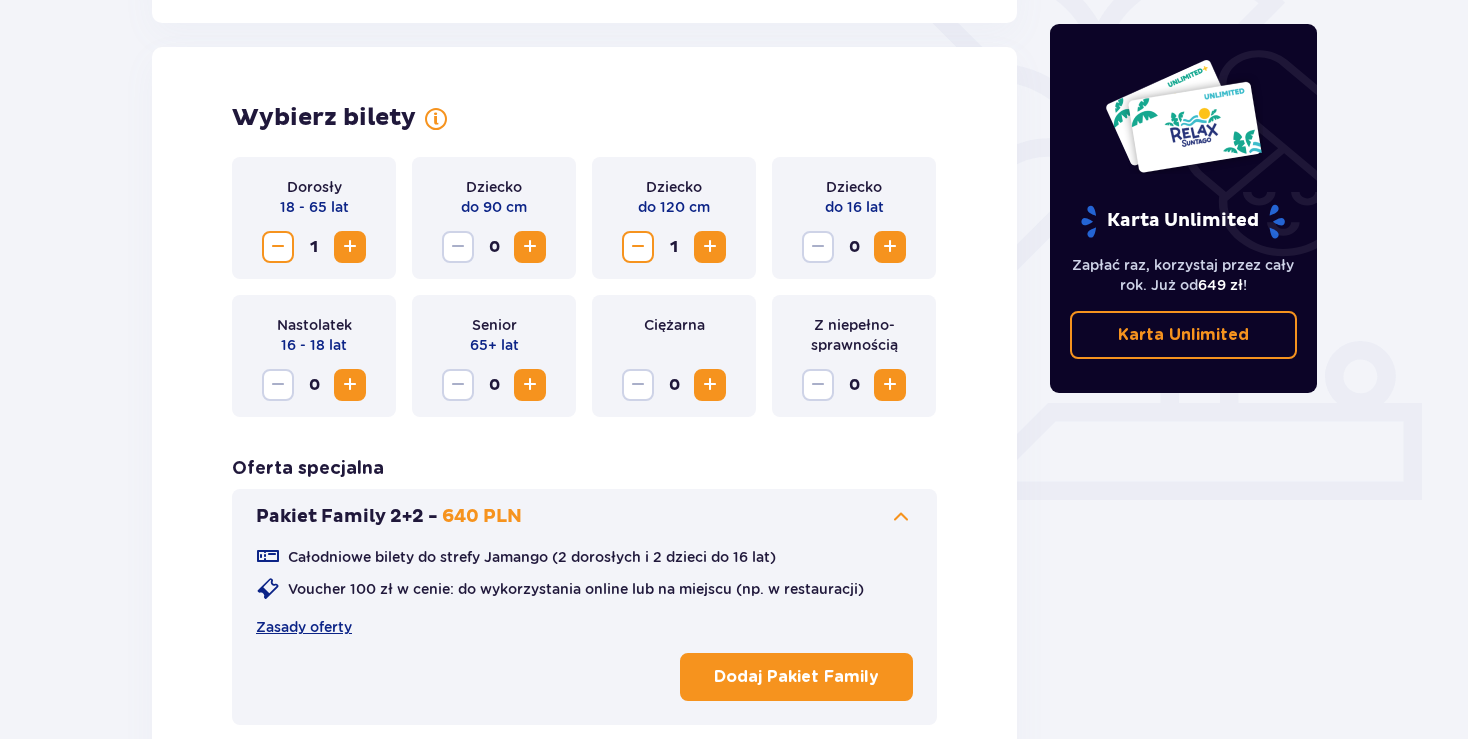 click at bounding box center (638, 247) 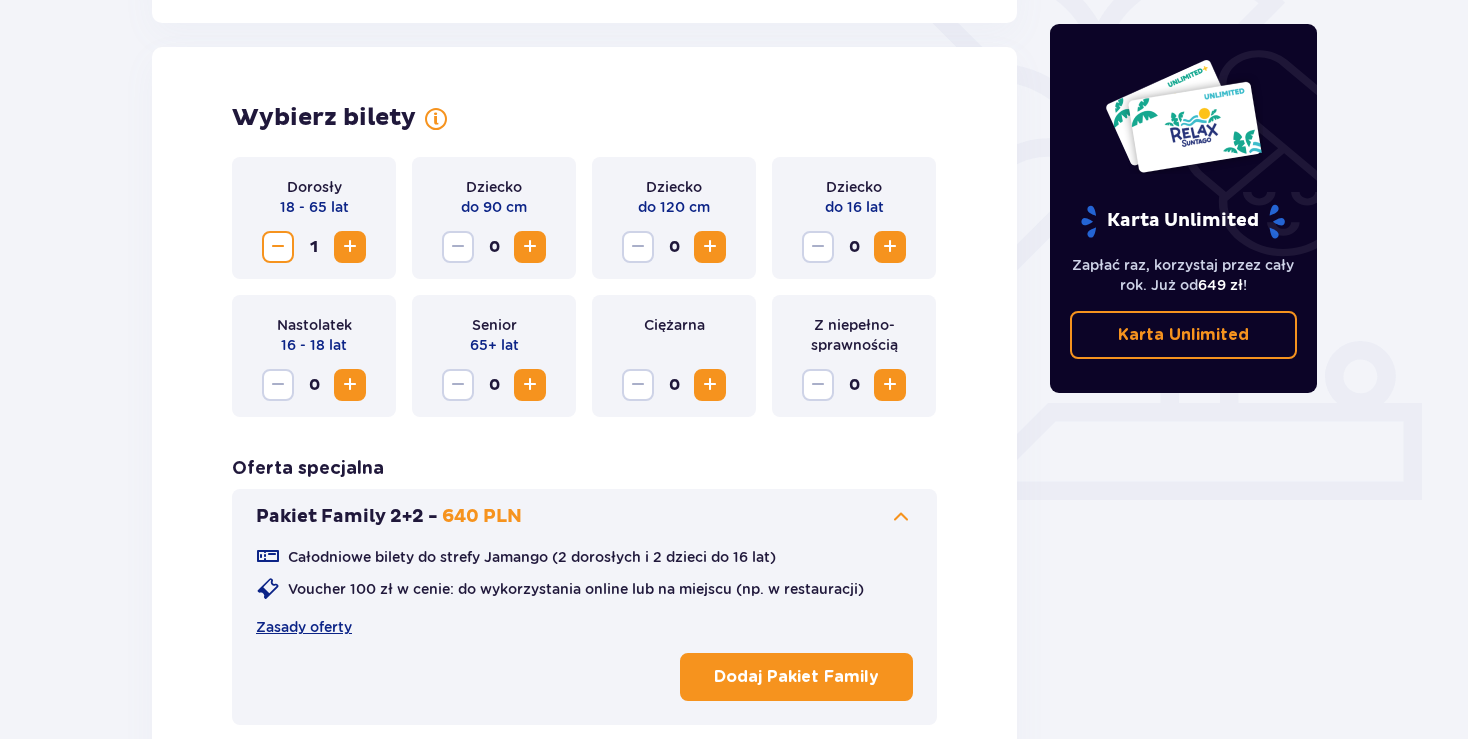click at bounding box center [890, 247] 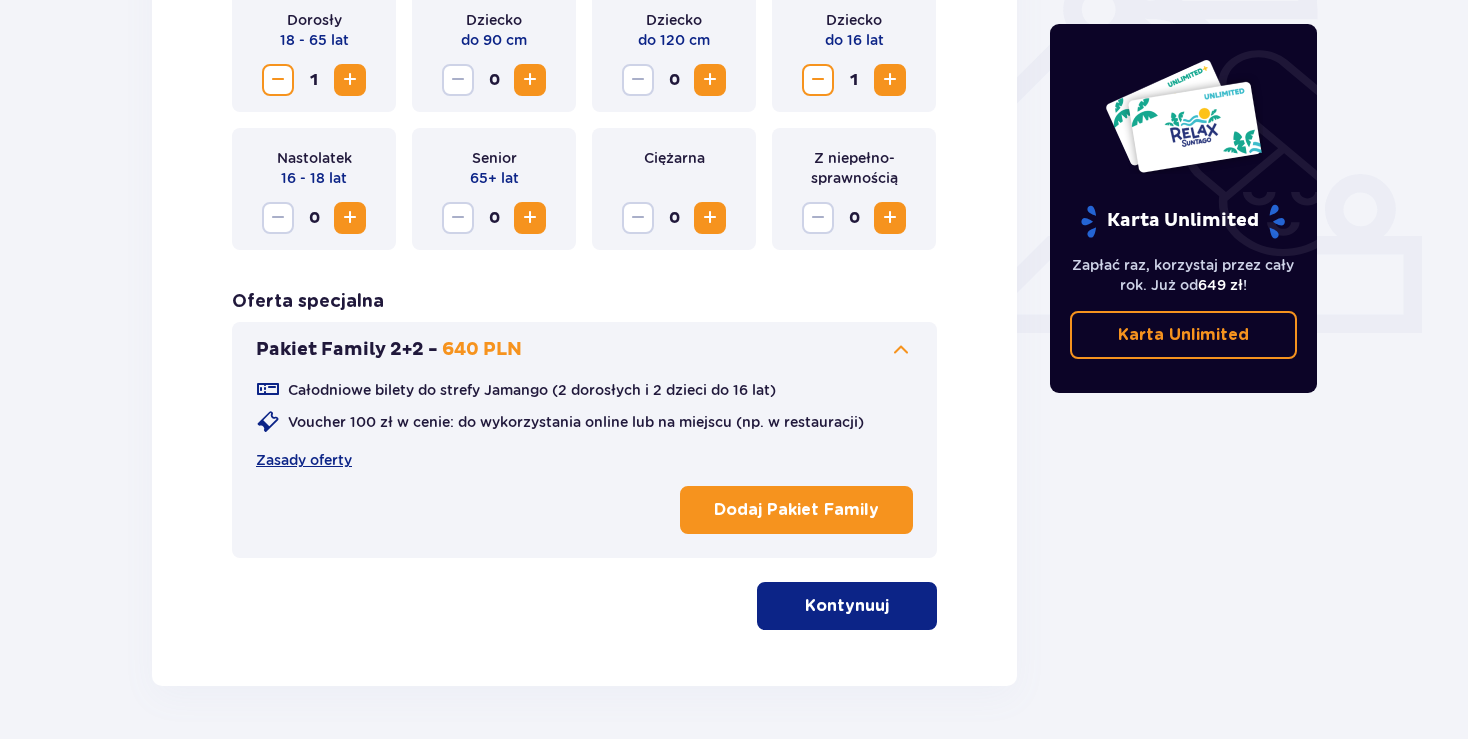 scroll, scrollTop: 704, scrollLeft: 0, axis: vertical 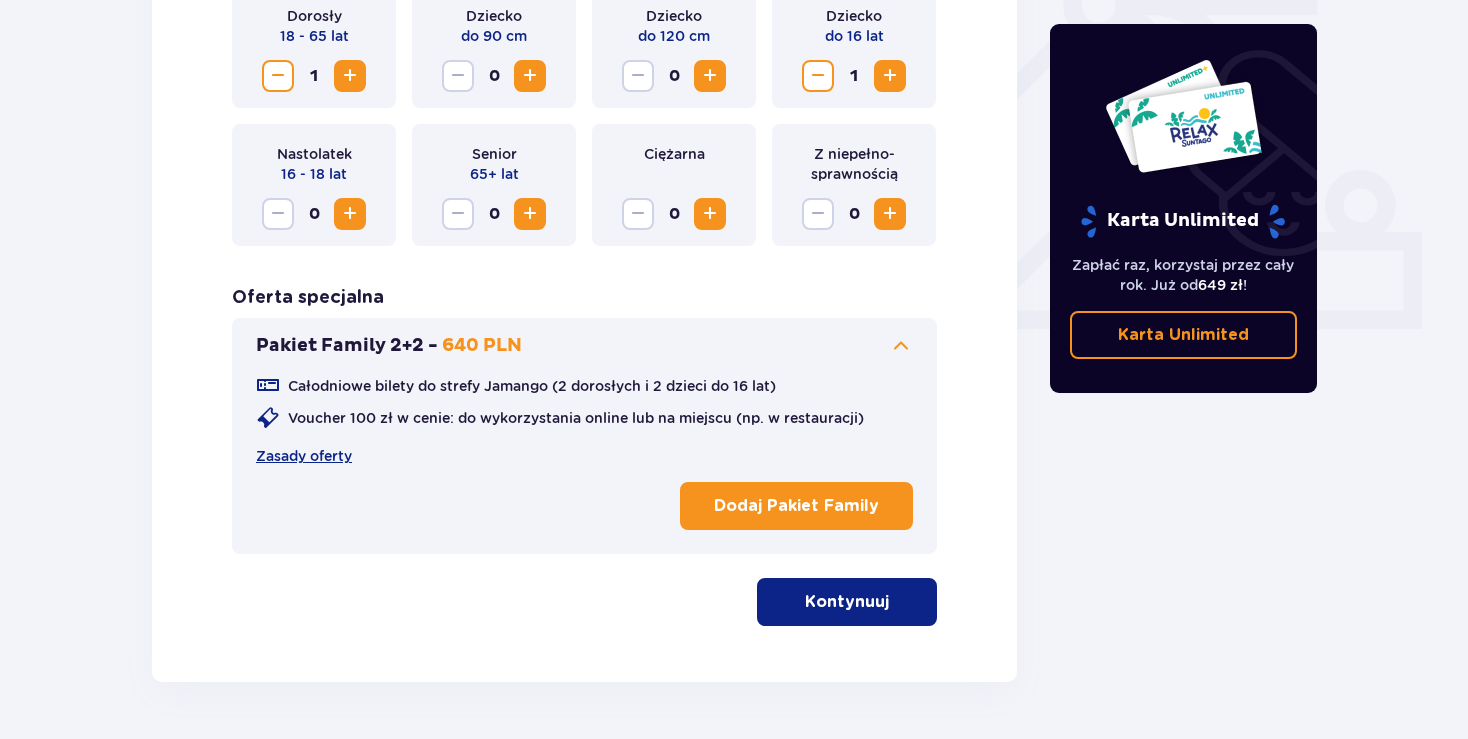 click on "Kontynuuj" at bounding box center (847, 602) 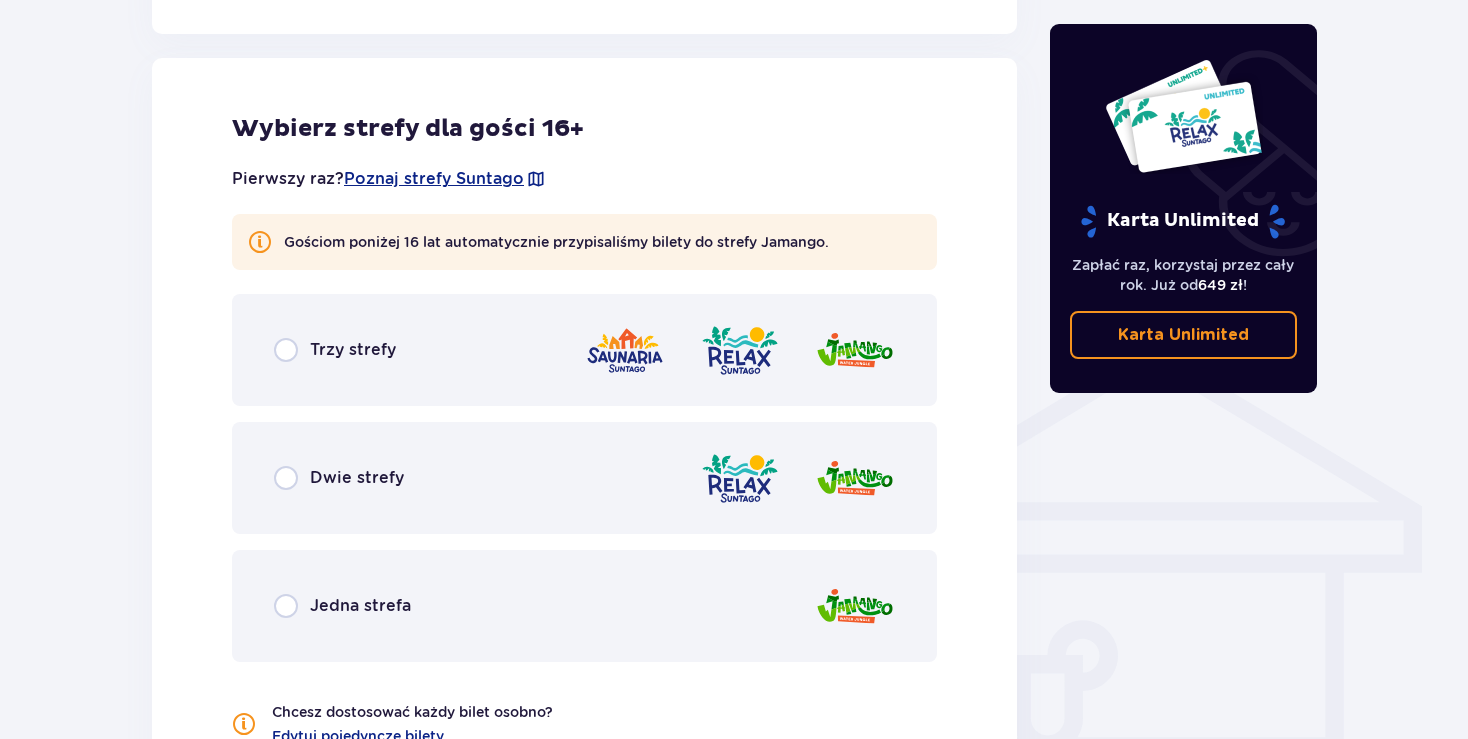 scroll, scrollTop: 1290, scrollLeft: 0, axis: vertical 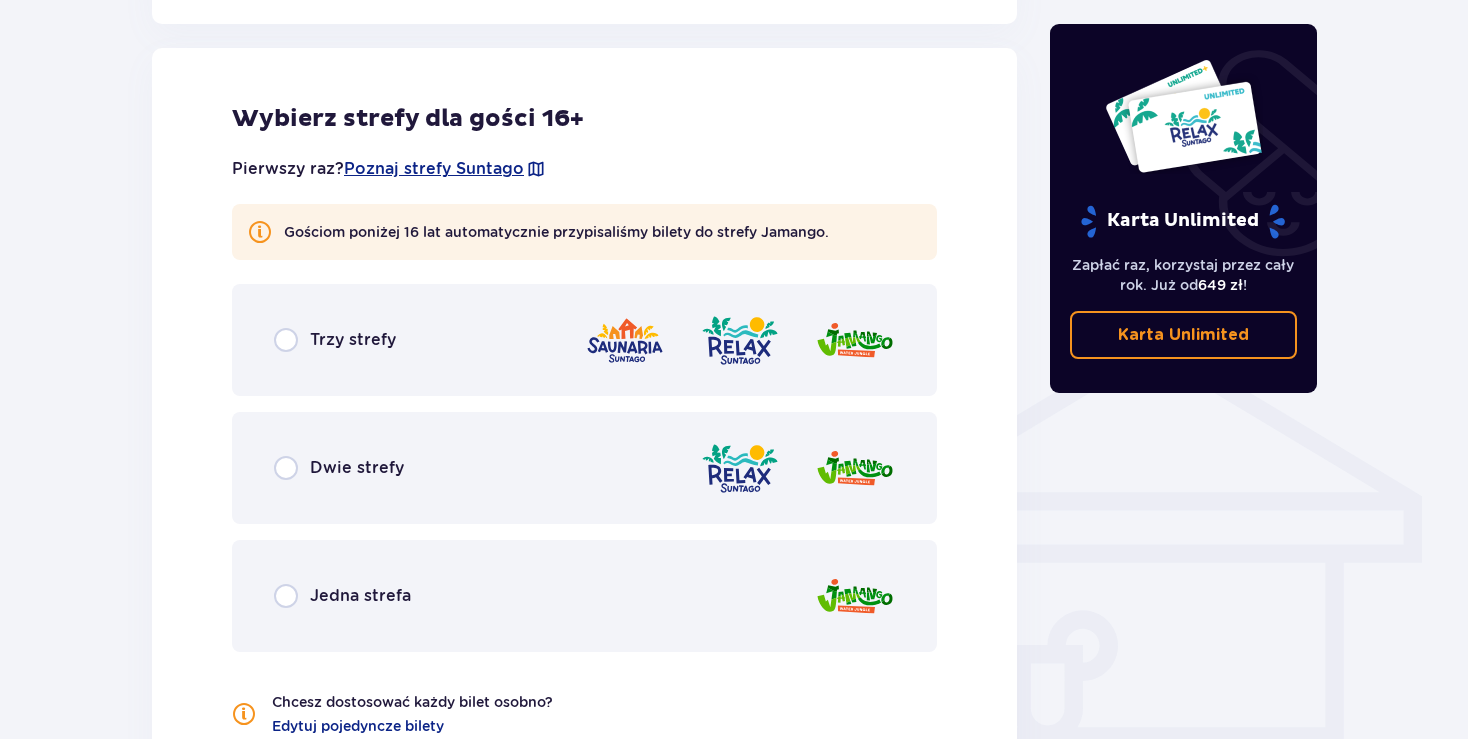 click on "Jedna strefa" at bounding box center [584, 596] 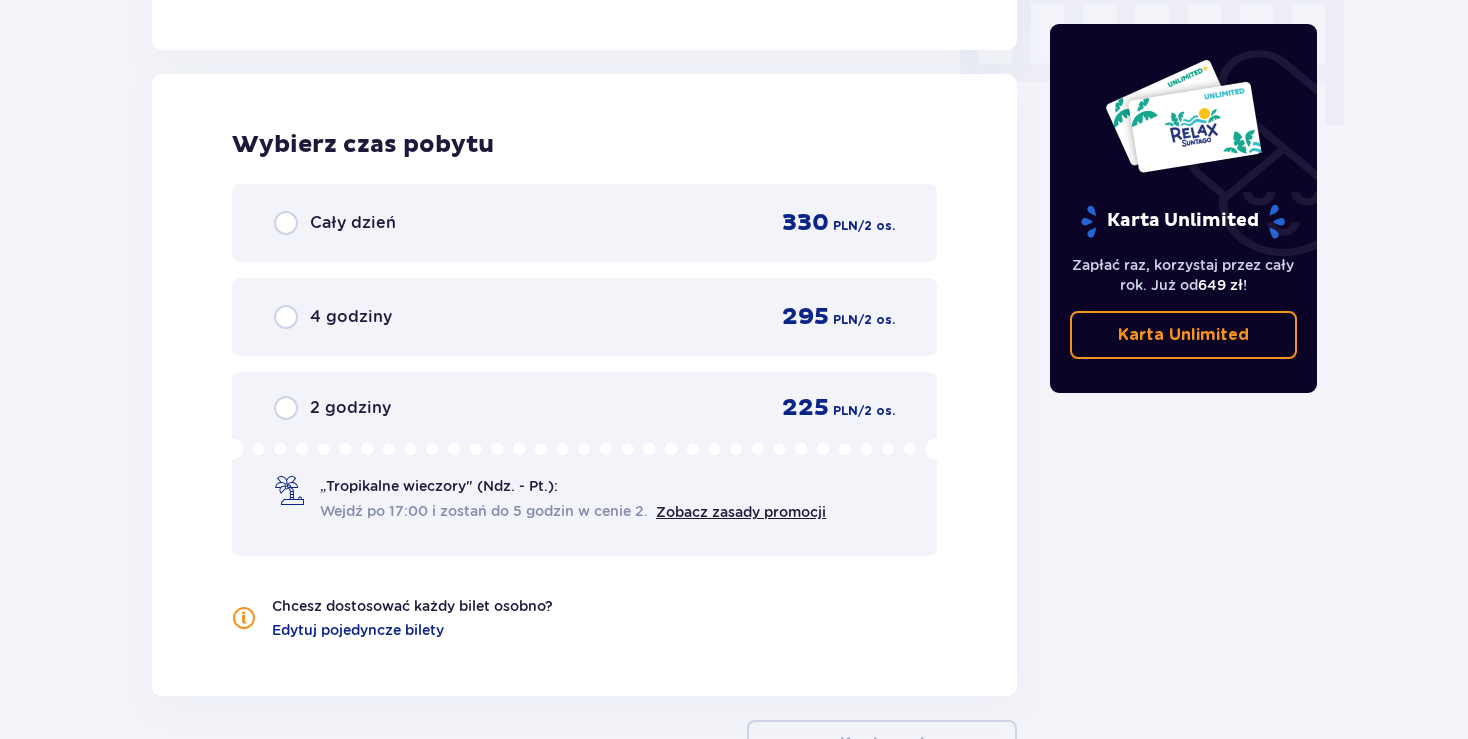 scroll, scrollTop: 2058, scrollLeft: 0, axis: vertical 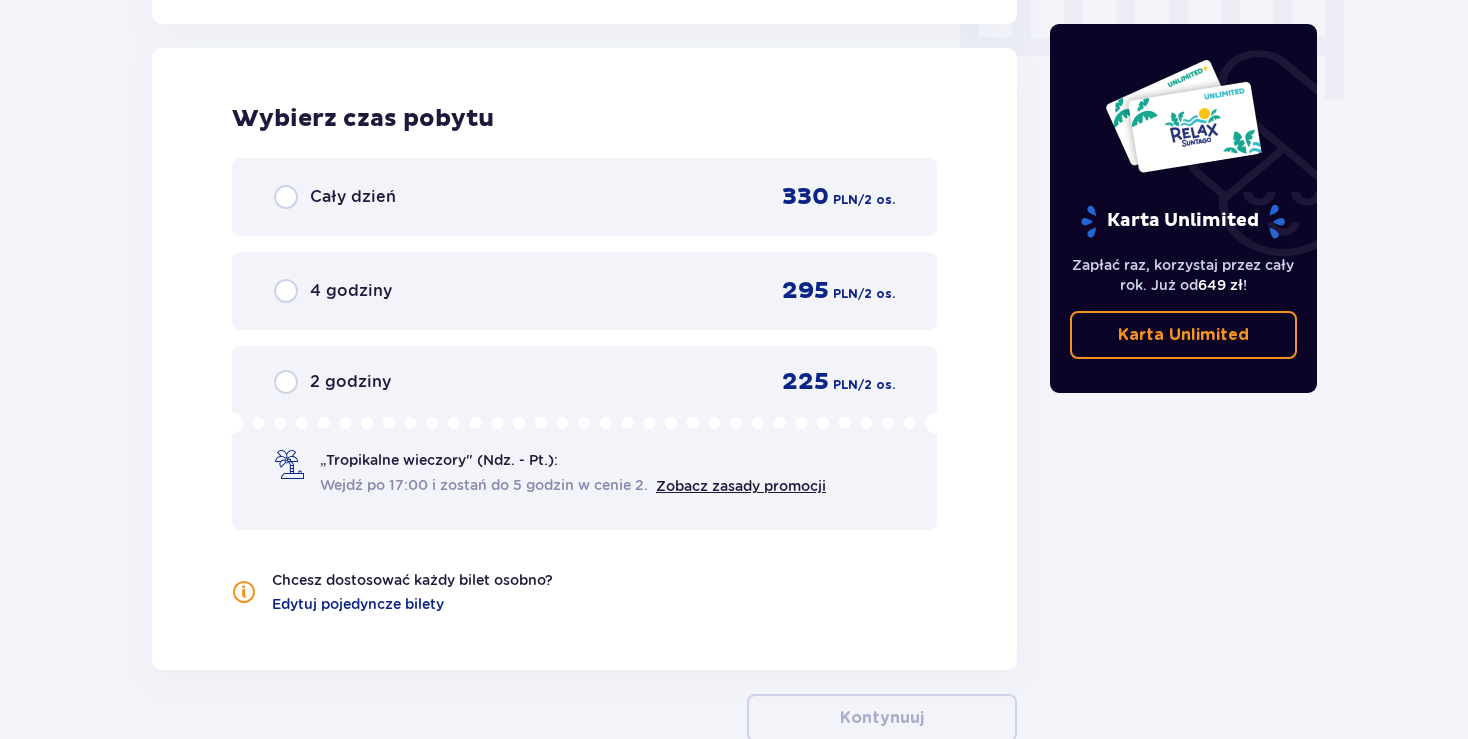 click on "Cały dzień 330 PLN / 2 os." at bounding box center [584, 197] 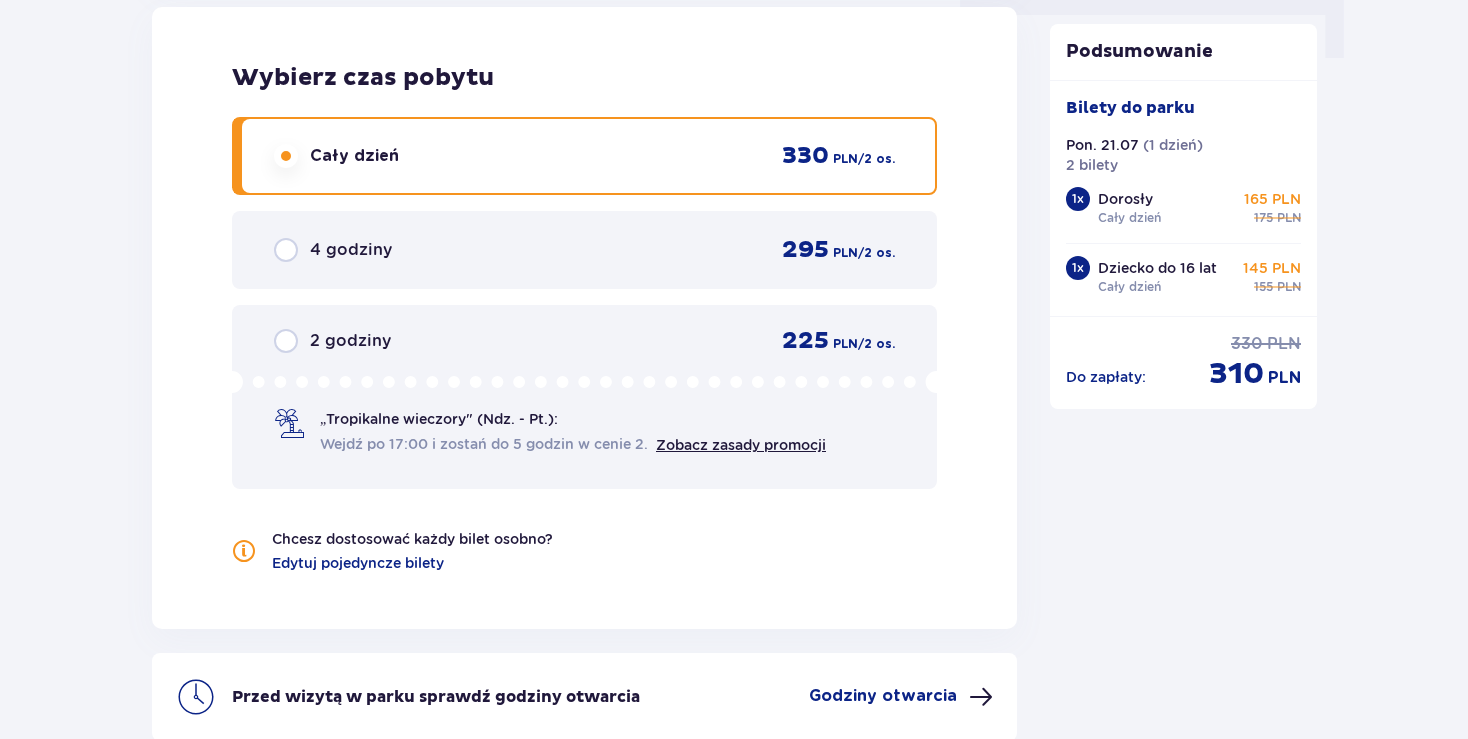 scroll, scrollTop: 2290, scrollLeft: 0, axis: vertical 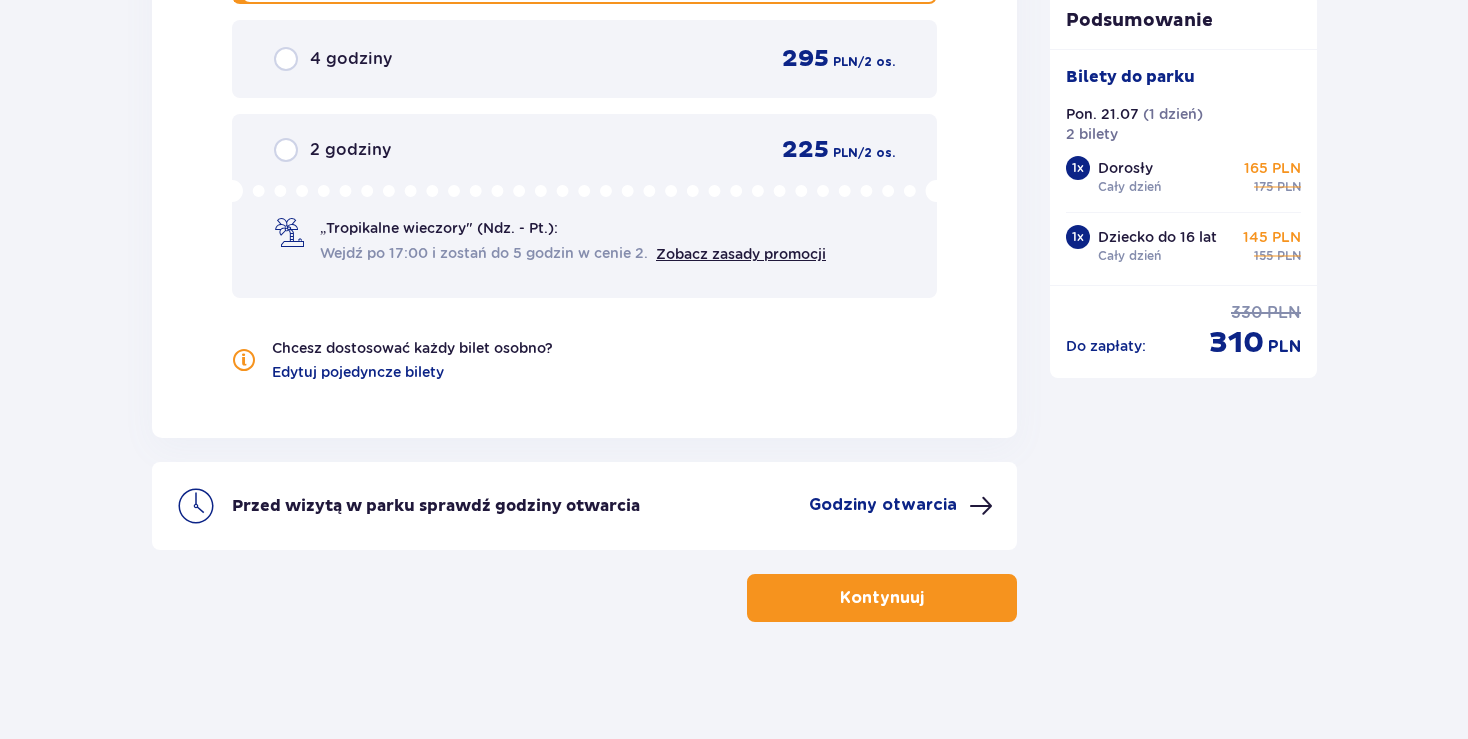 click at bounding box center (928, 598) 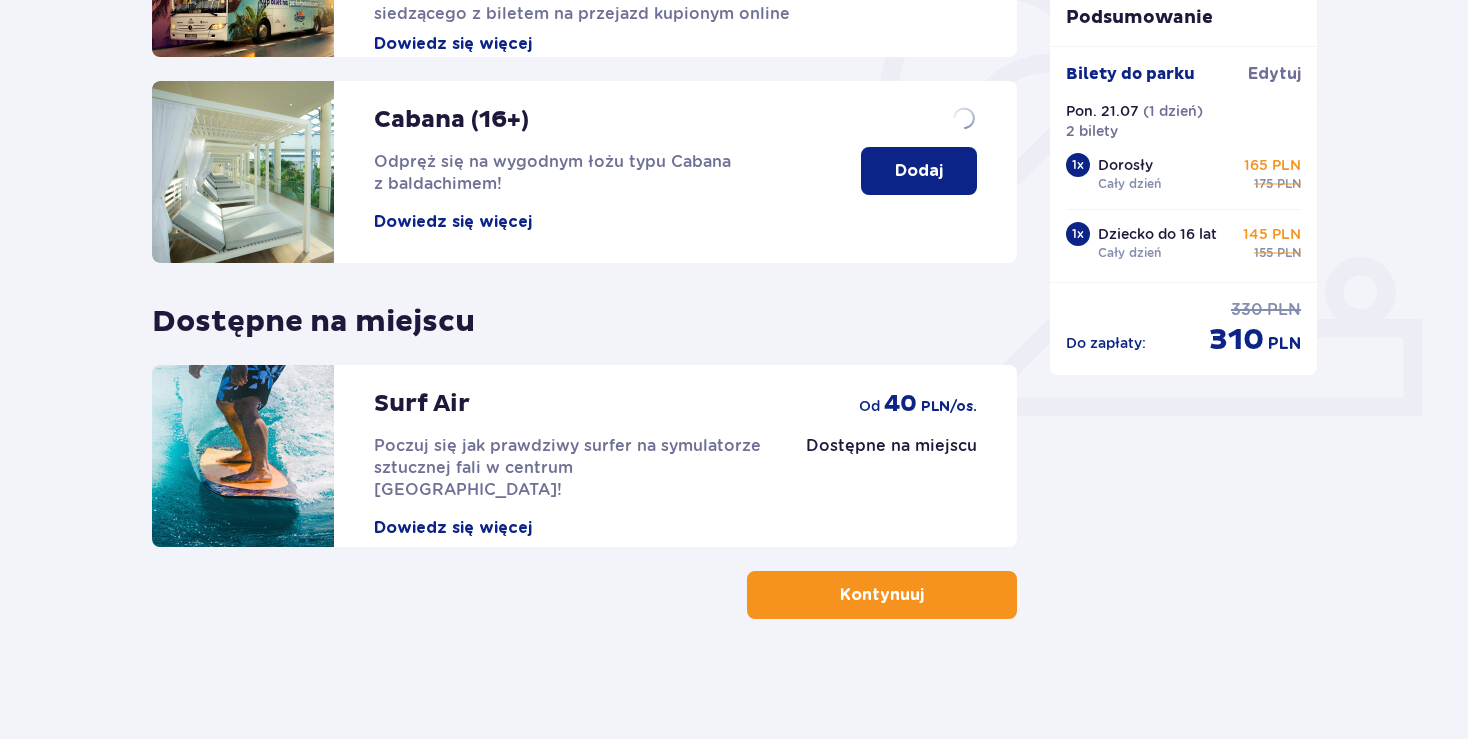 scroll, scrollTop: 0, scrollLeft: 0, axis: both 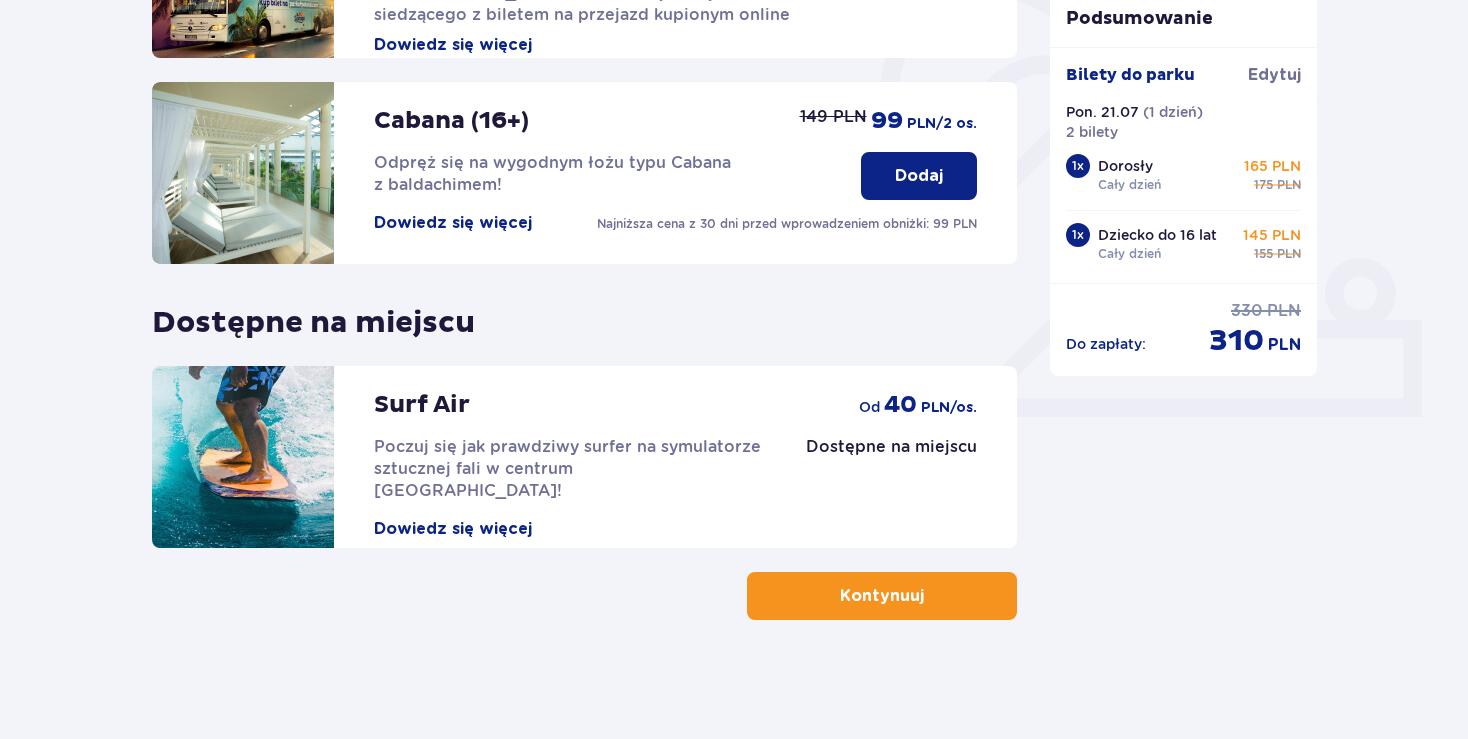 click at bounding box center [928, 596] 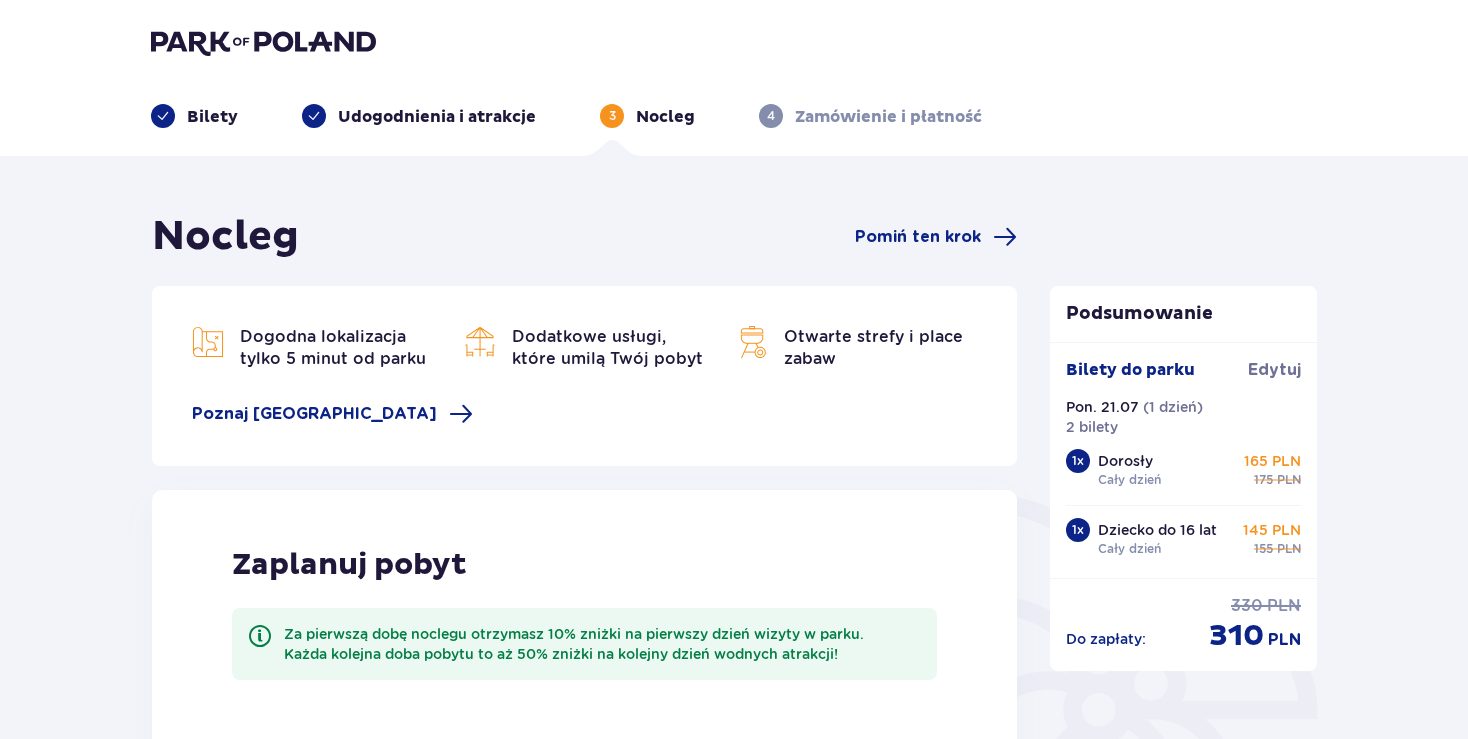 scroll, scrollTop: 0, scrollLeft: 0, axis: both 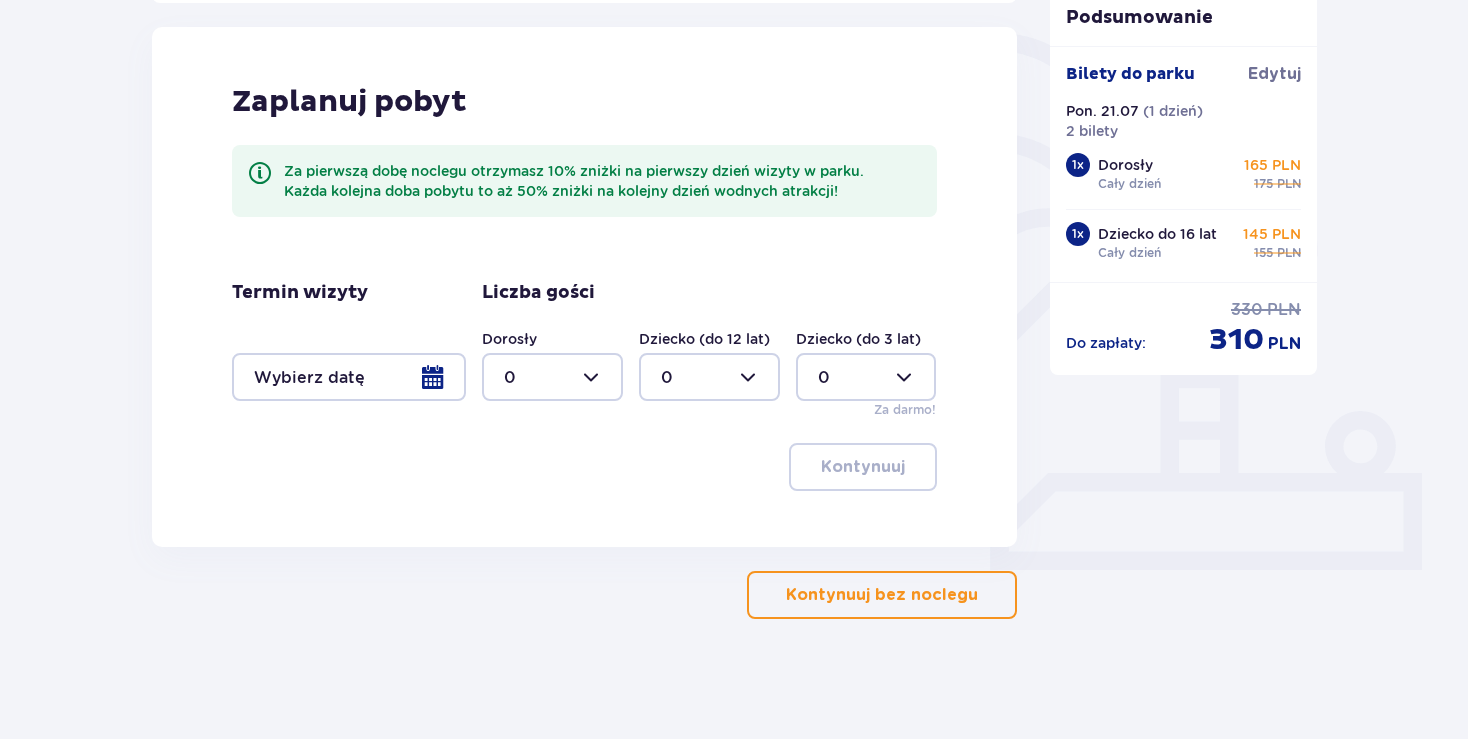 click on "Kontynuuj bez noclegu" at bounding box center (882, 595) 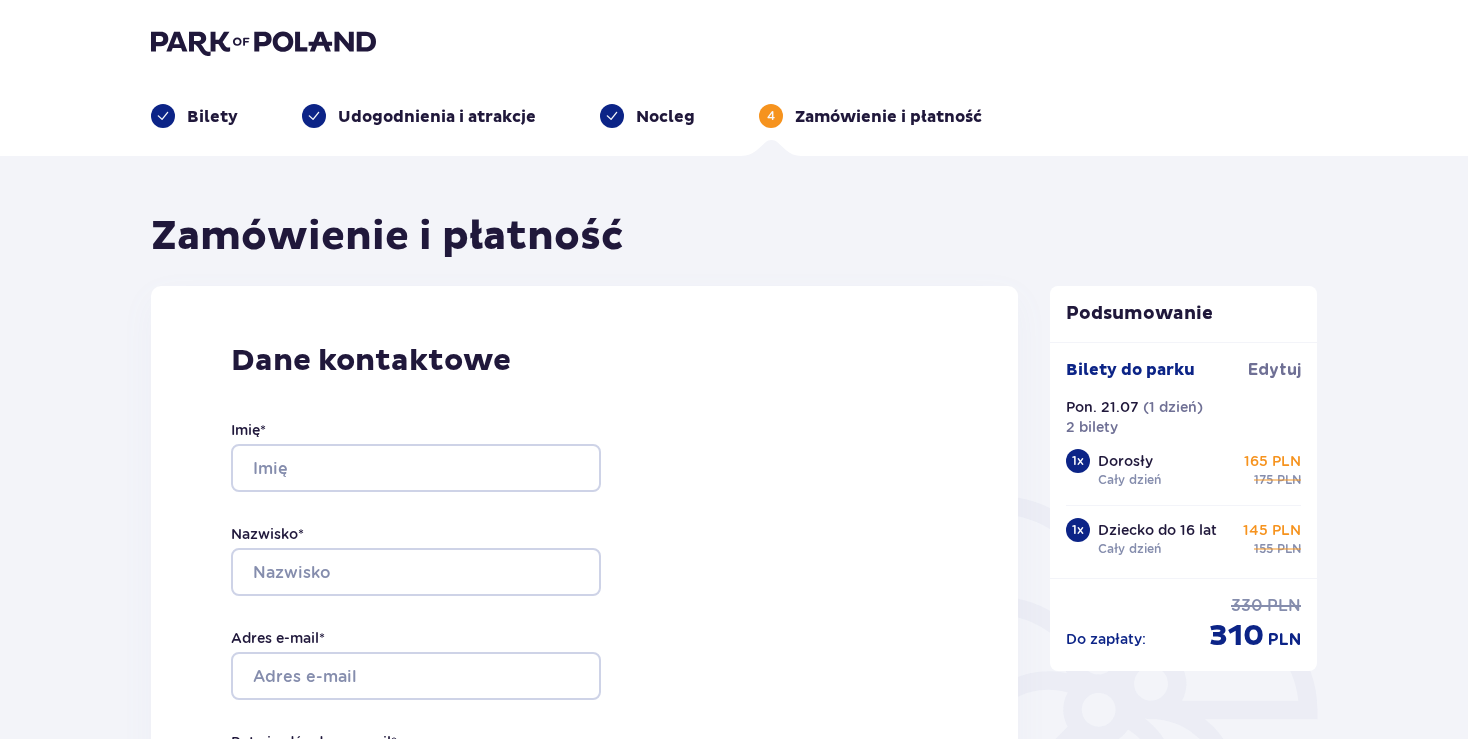 scroll, scrollTop: 0, scrollLeft: 0, axis: both 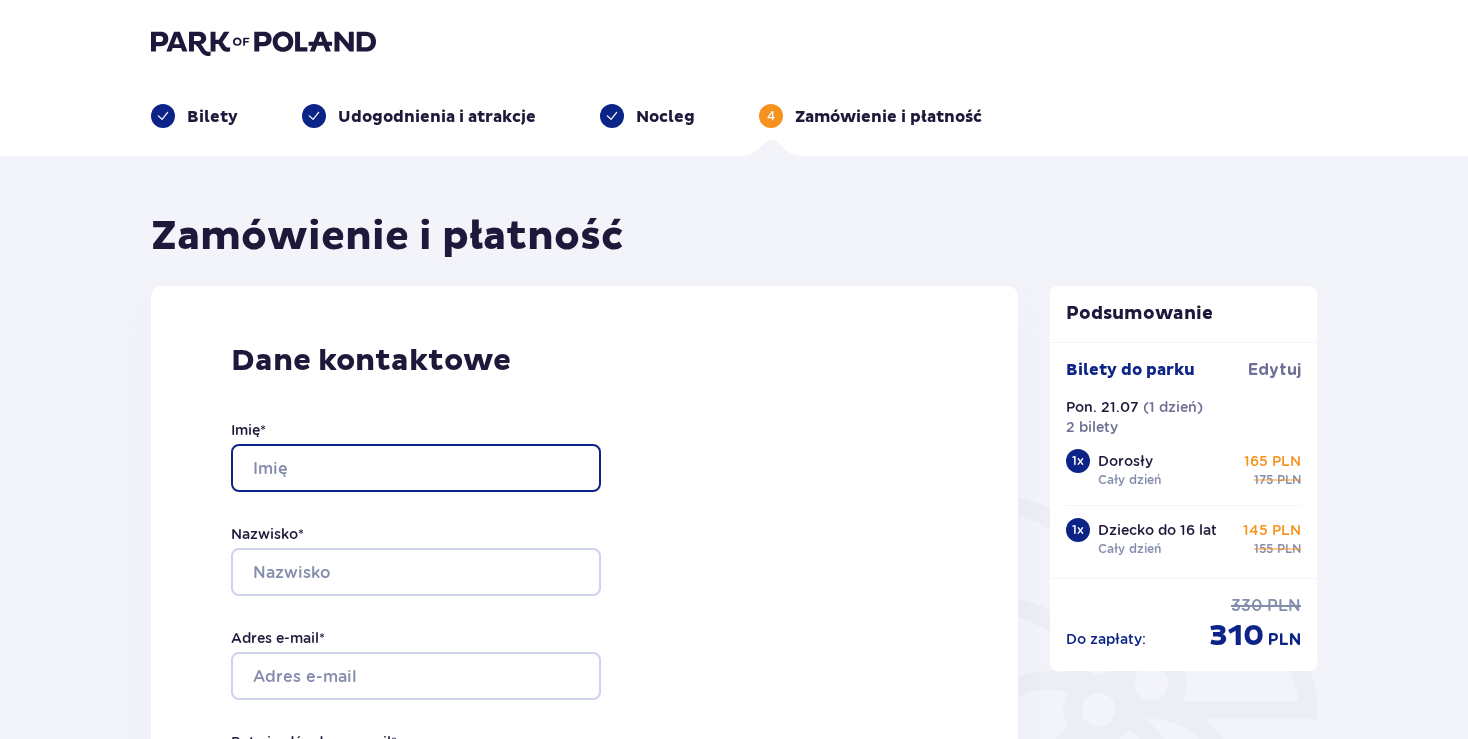 click on "Imię *" at bounding box center [416, 468] 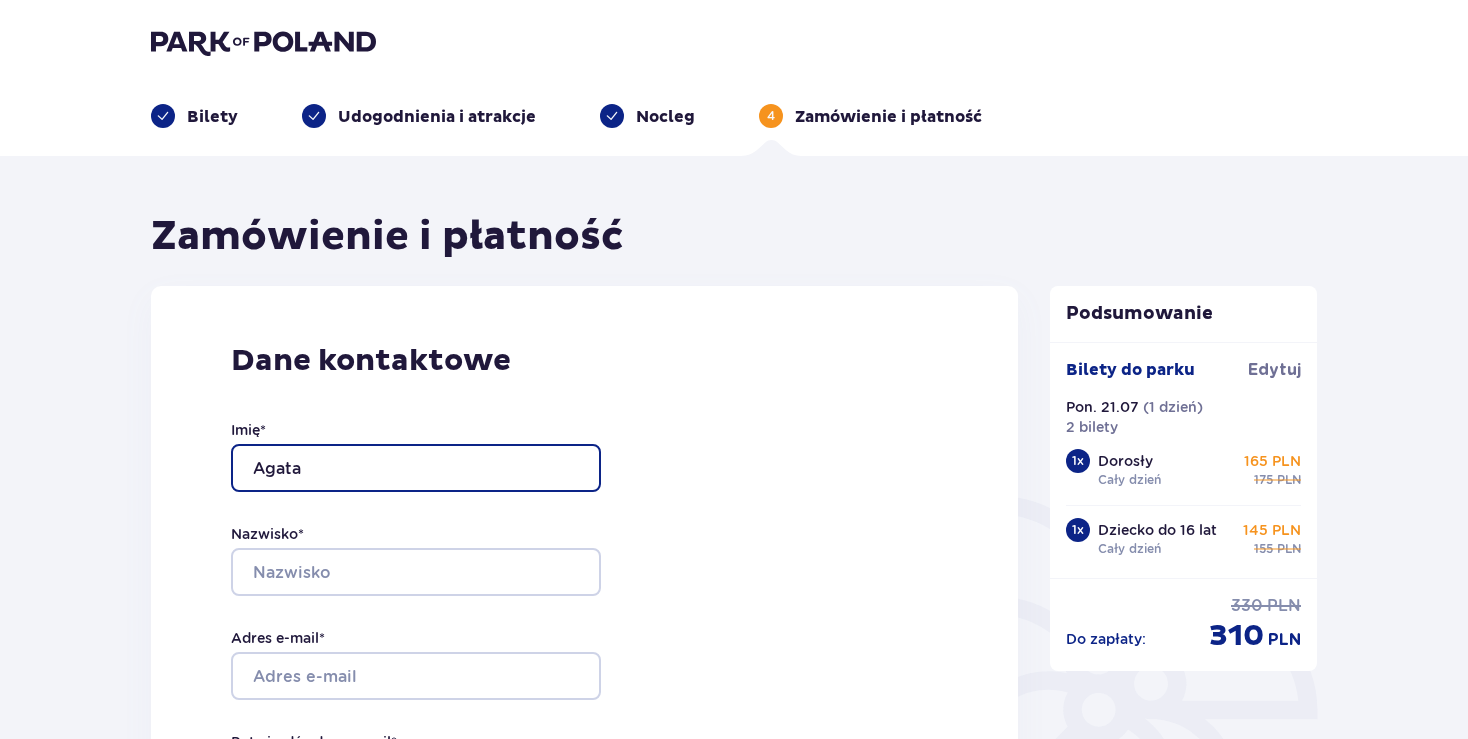 type on "Agata" 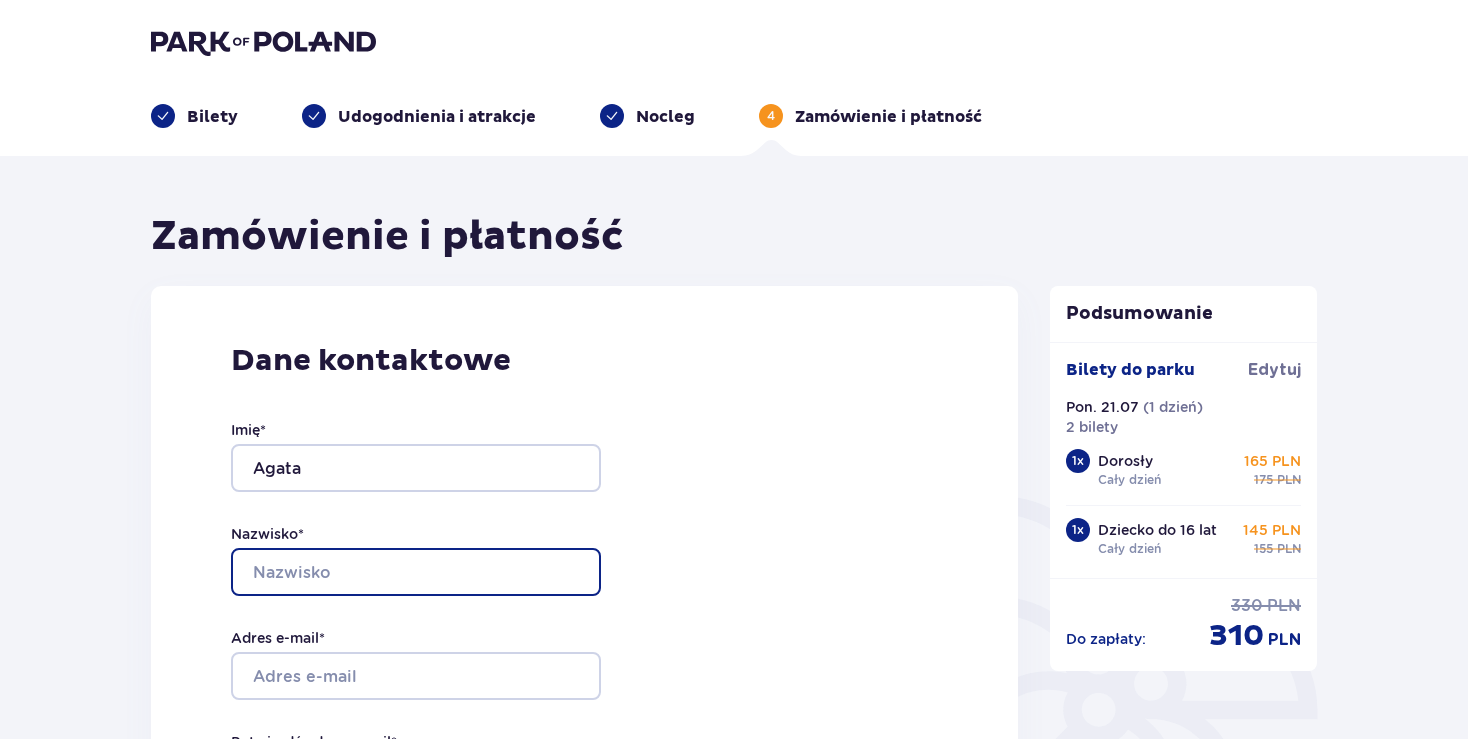 click on "Nazwisko *" at bounding box center (416, 572) 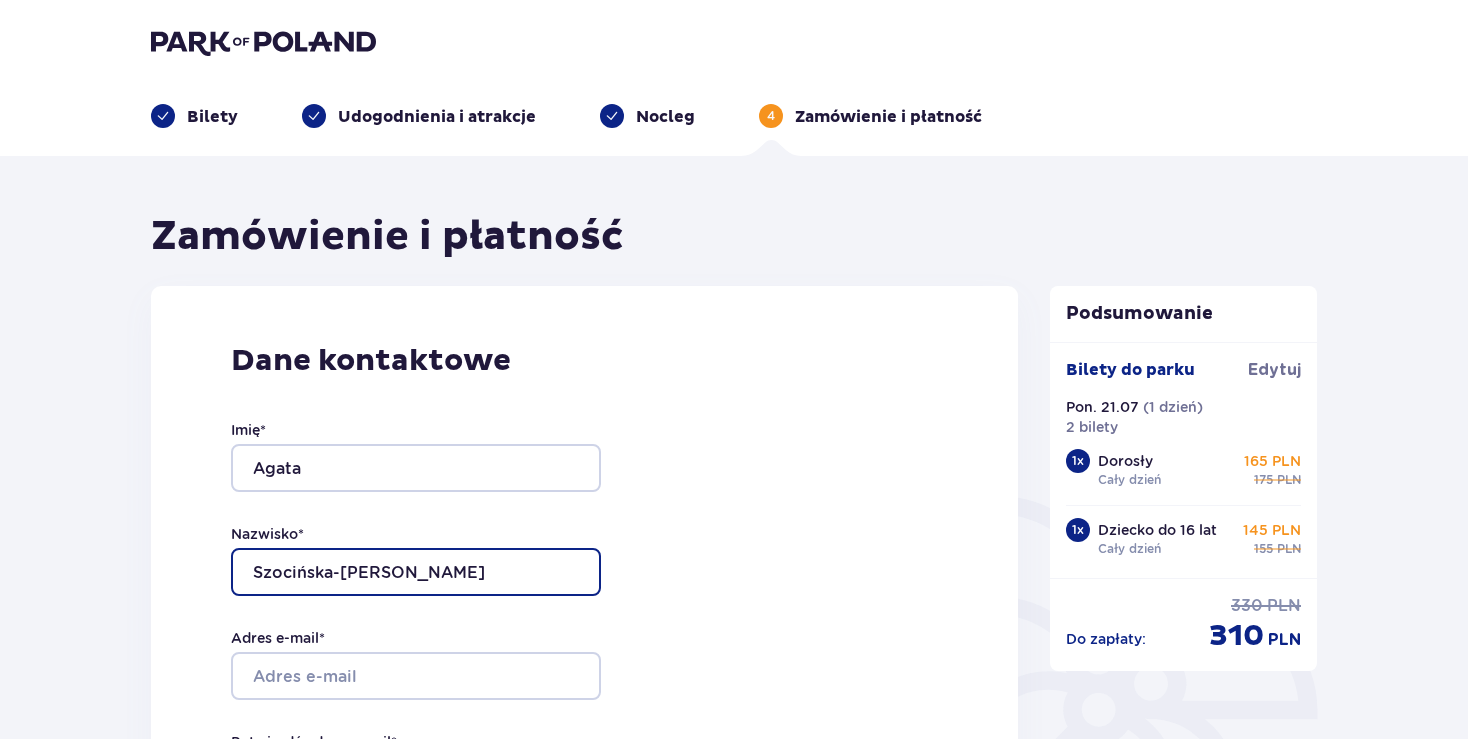 type on "Szocińska-Oleksiak" 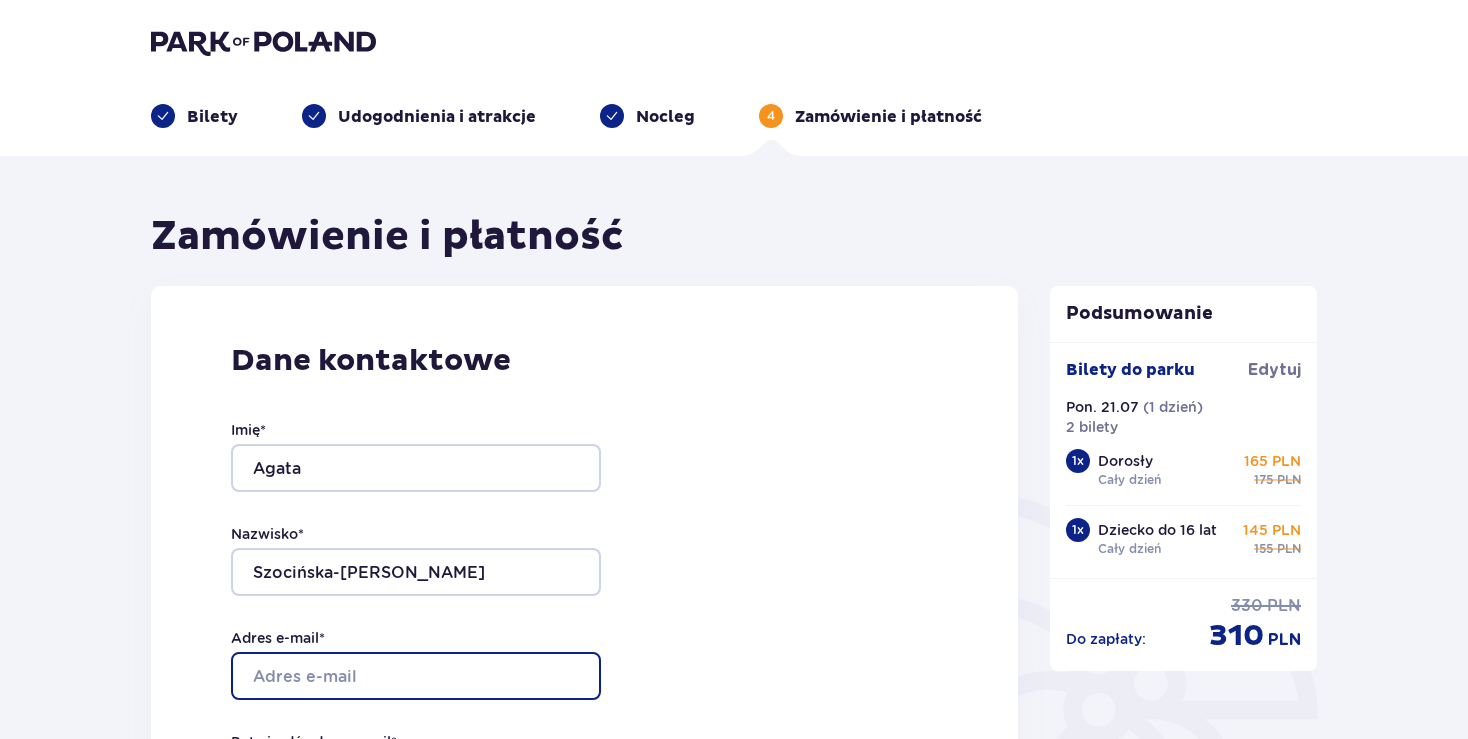 click on "Adres e-mail *" at bounding box center [416, 676] 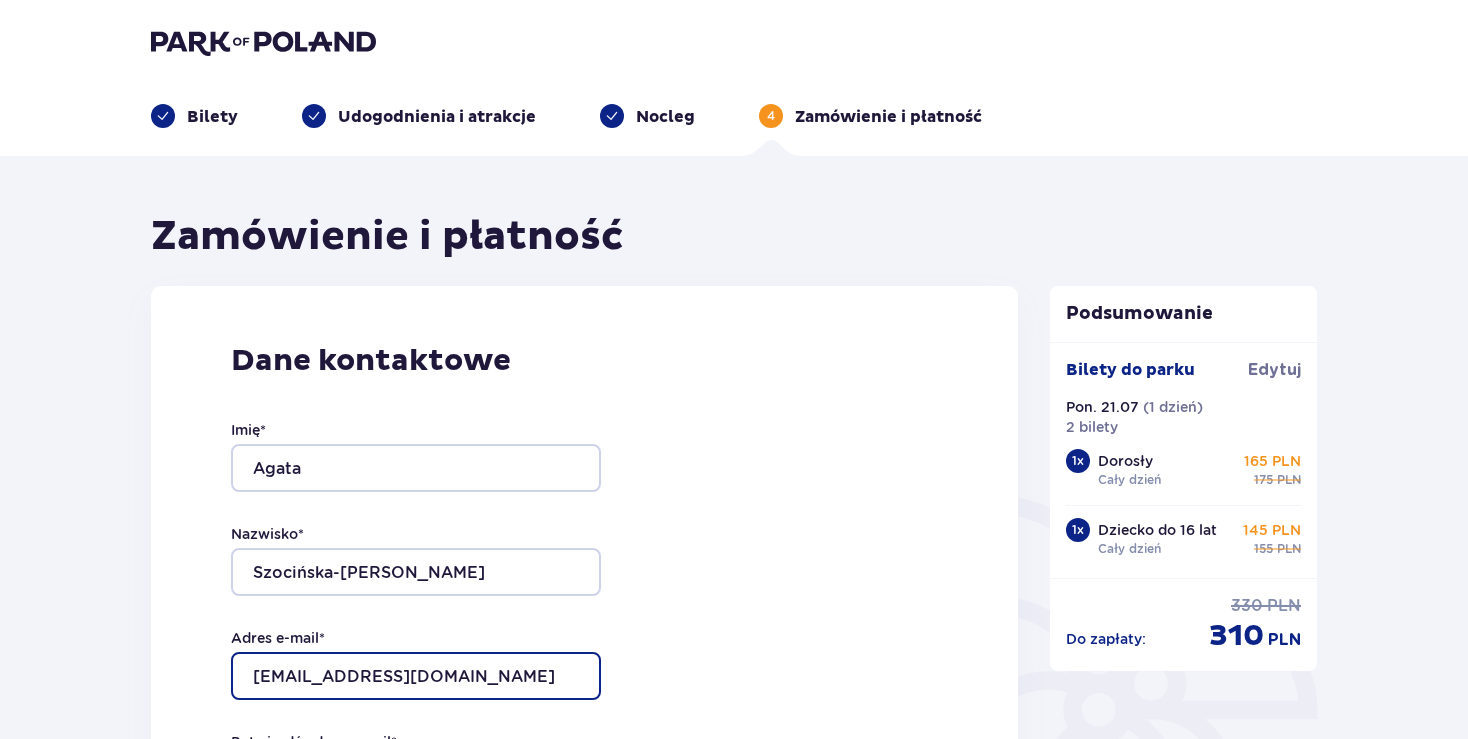 type on "[EMAIL_ADDRESS][DOMAIN_NAME]" 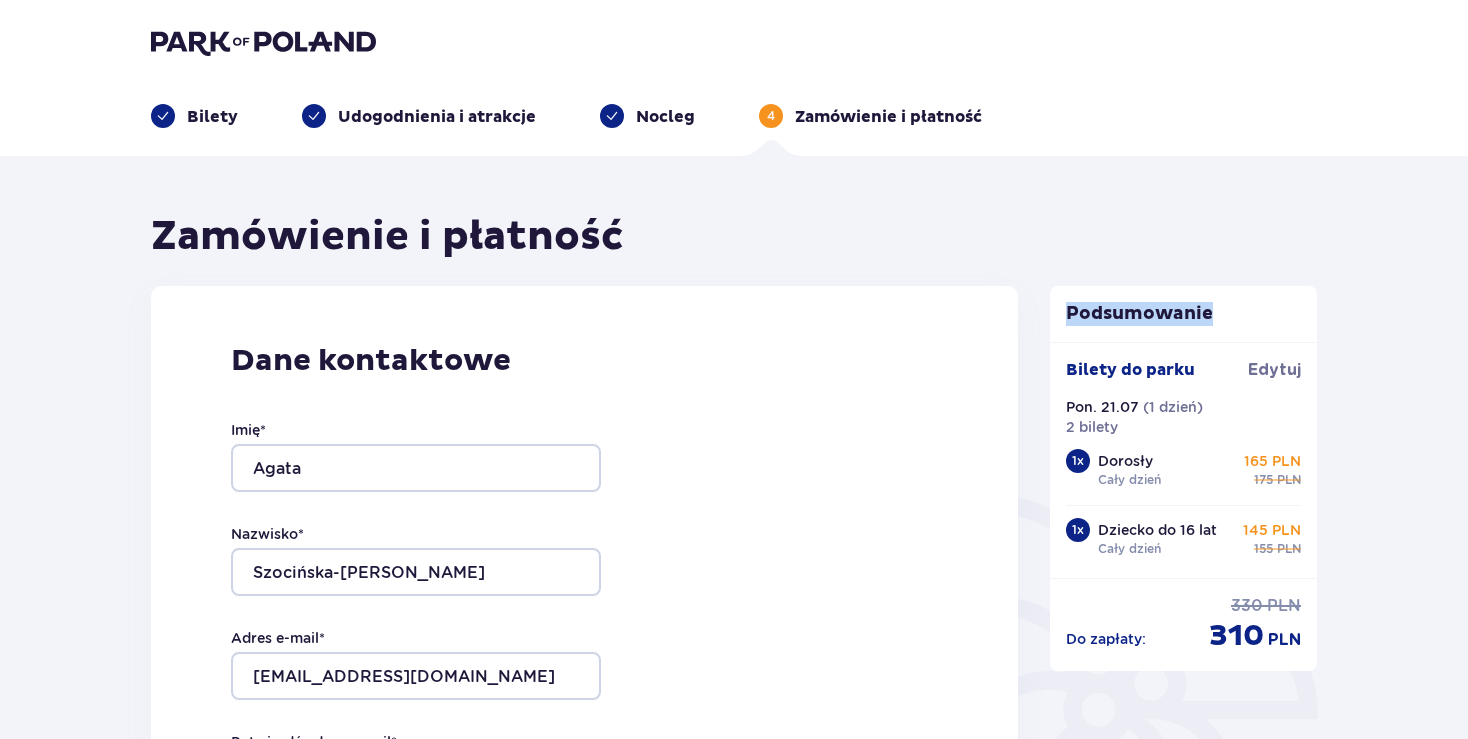 drag, startPoint x: 1467, startPoint y: 140, endPoint x: 1472, endPoint y: 174, distance: 34.36568 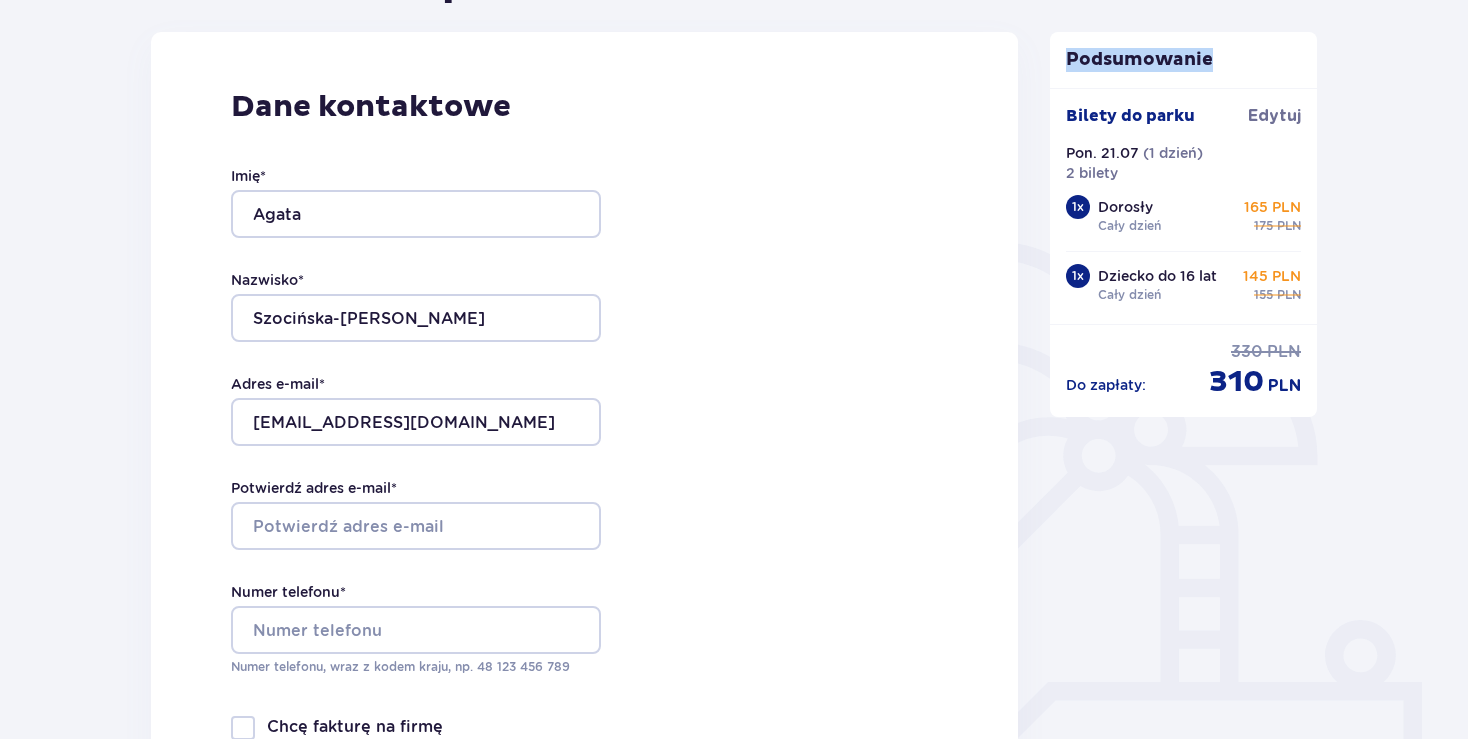scroll, scrollTop: 260, scrollLeft: 0, axis: vertical 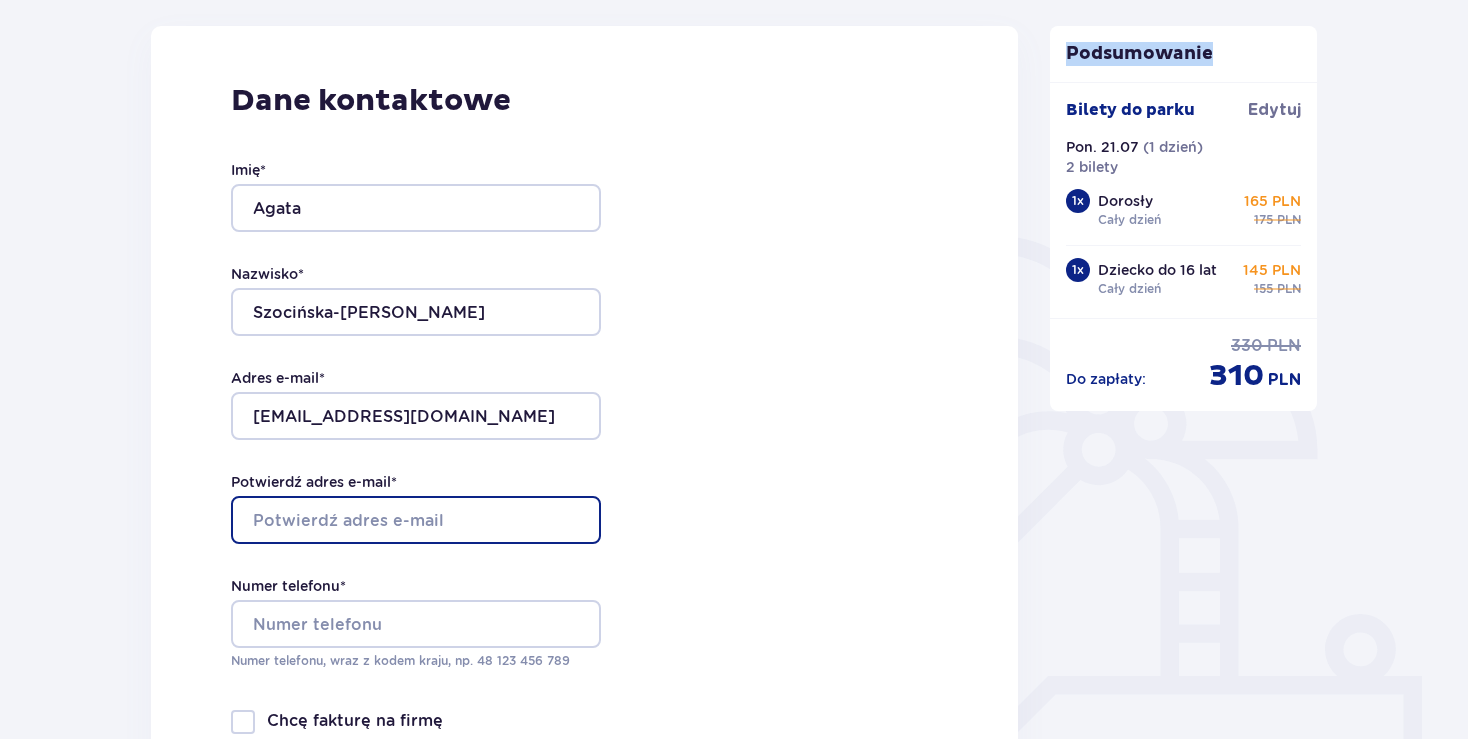 click on "Potwierdź adres e-mail *" at bounding box center (416, 520) 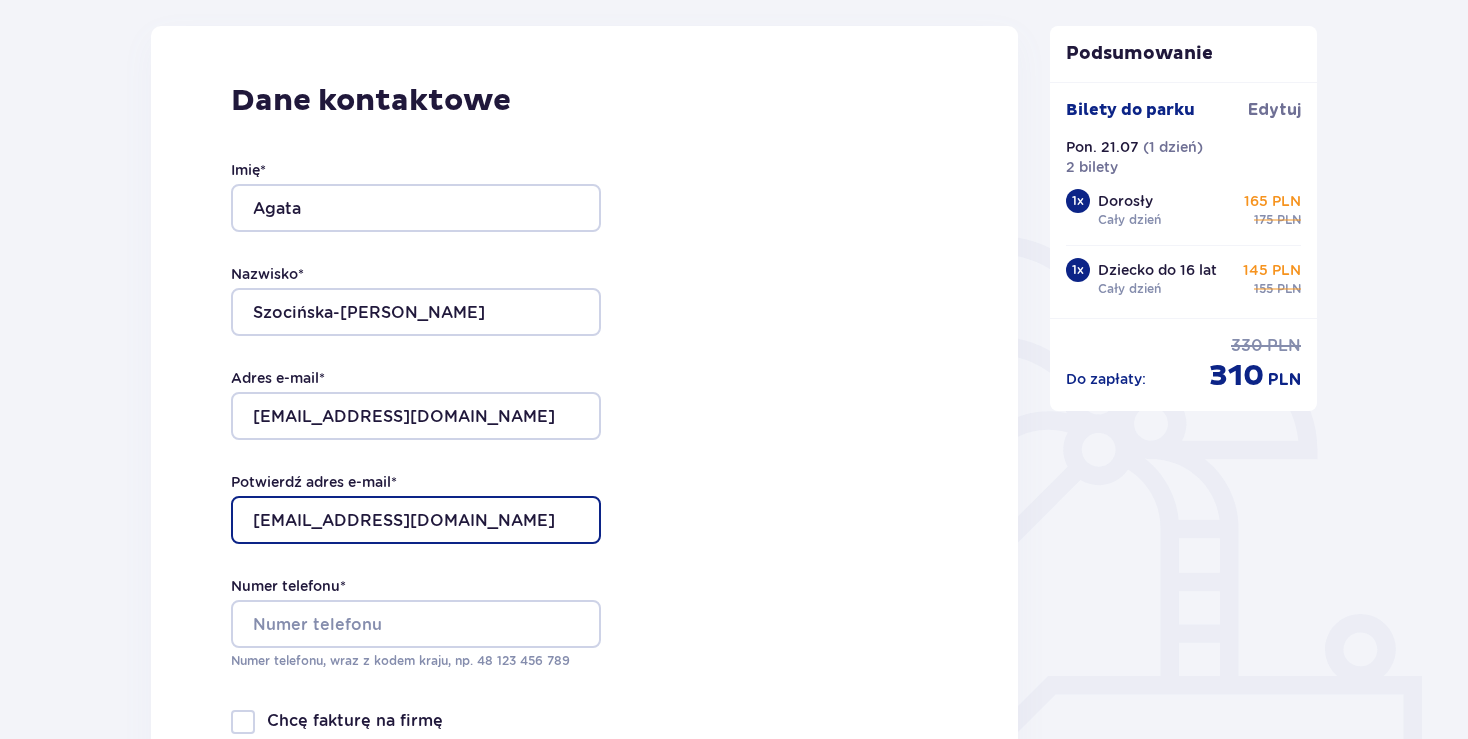 type on "[EMAIL_ADDRESS][DOMAIN_NAME]" 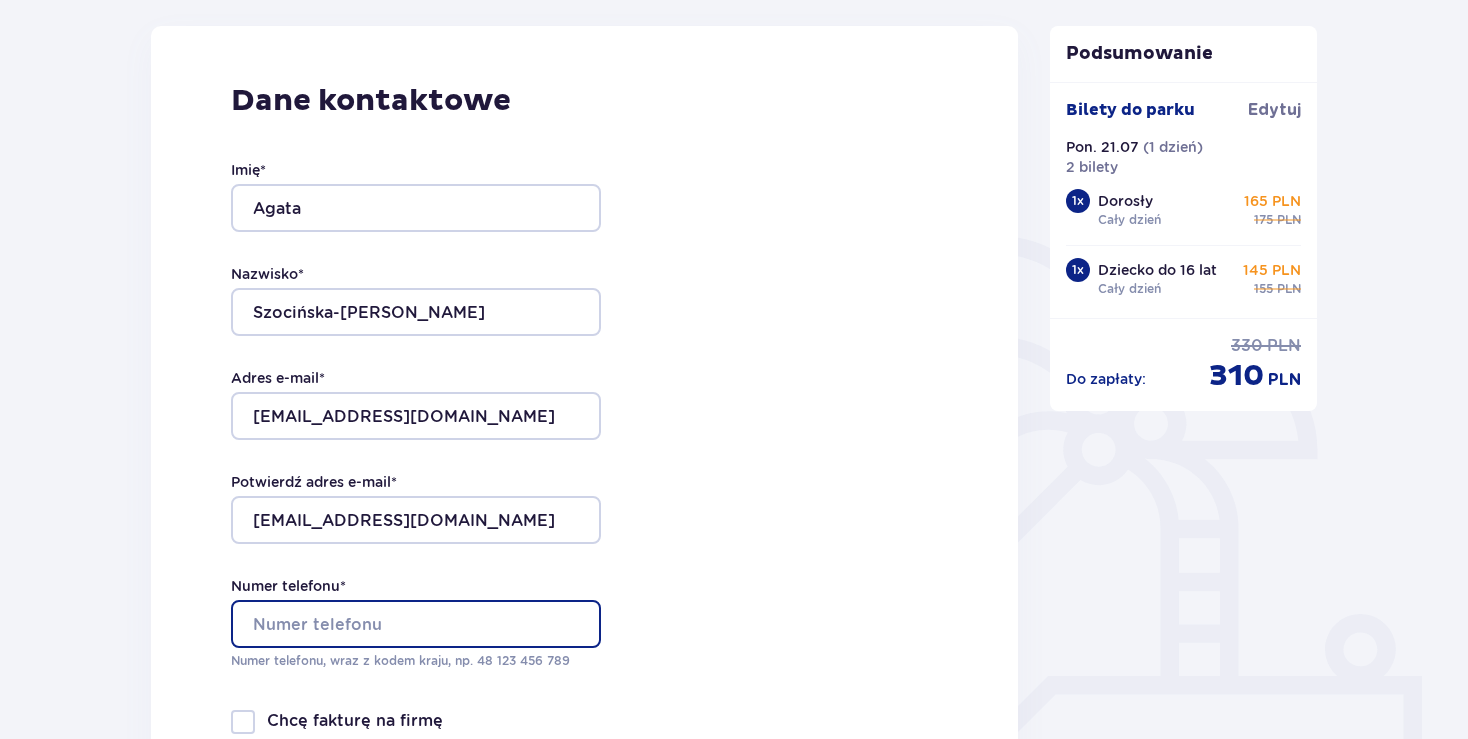 click on "Numer telefonu *" at bounding box center [416, 624] 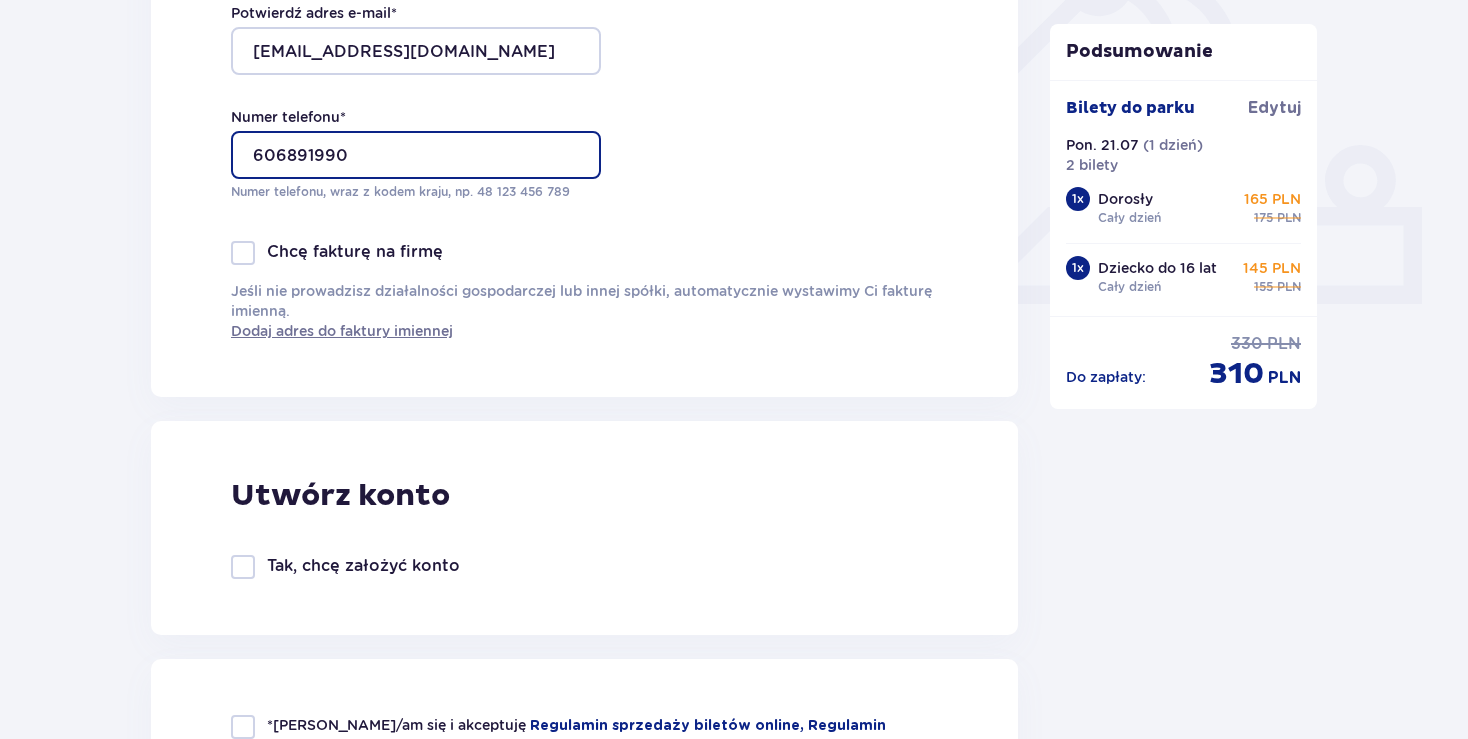 scroll, scrollTop: 732, scrollLeft: 0, axis: vertical 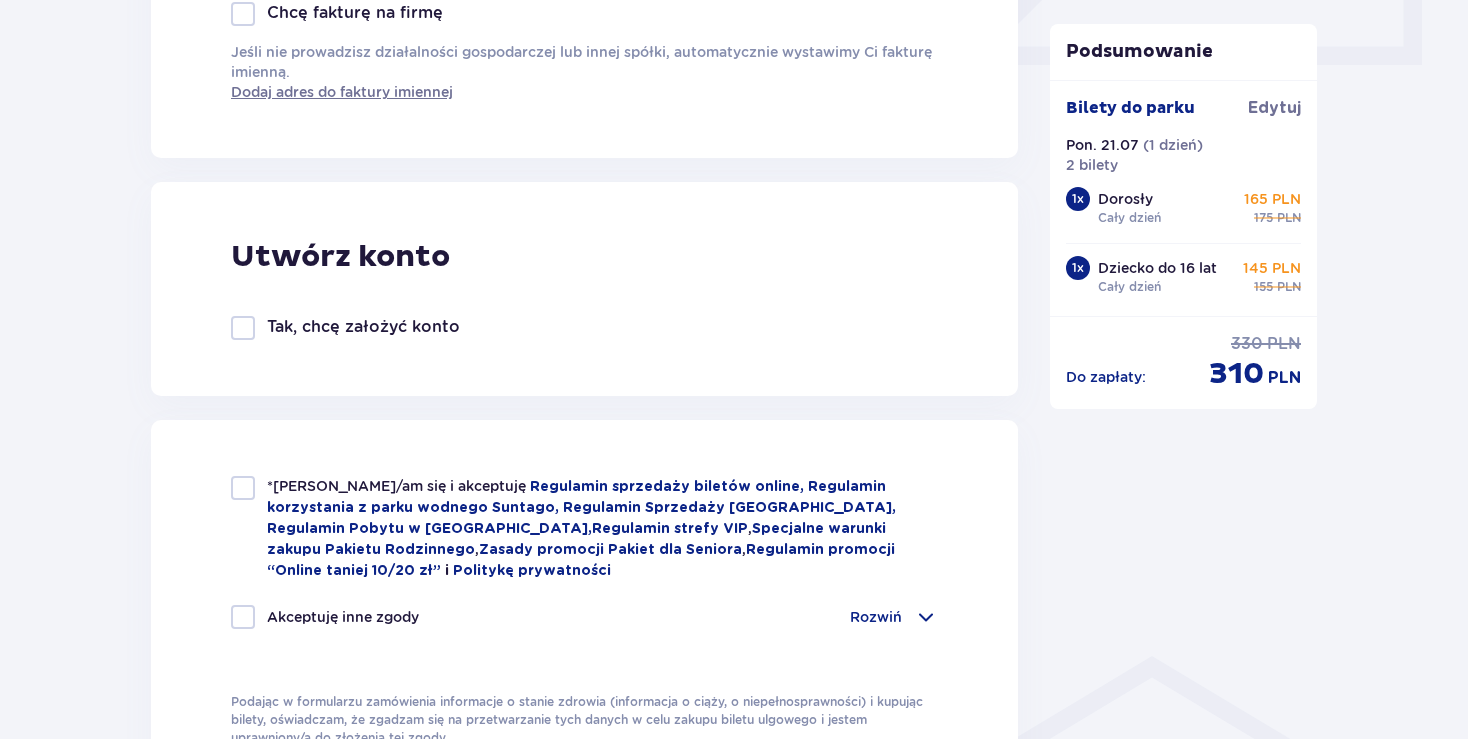 type on "606891990" 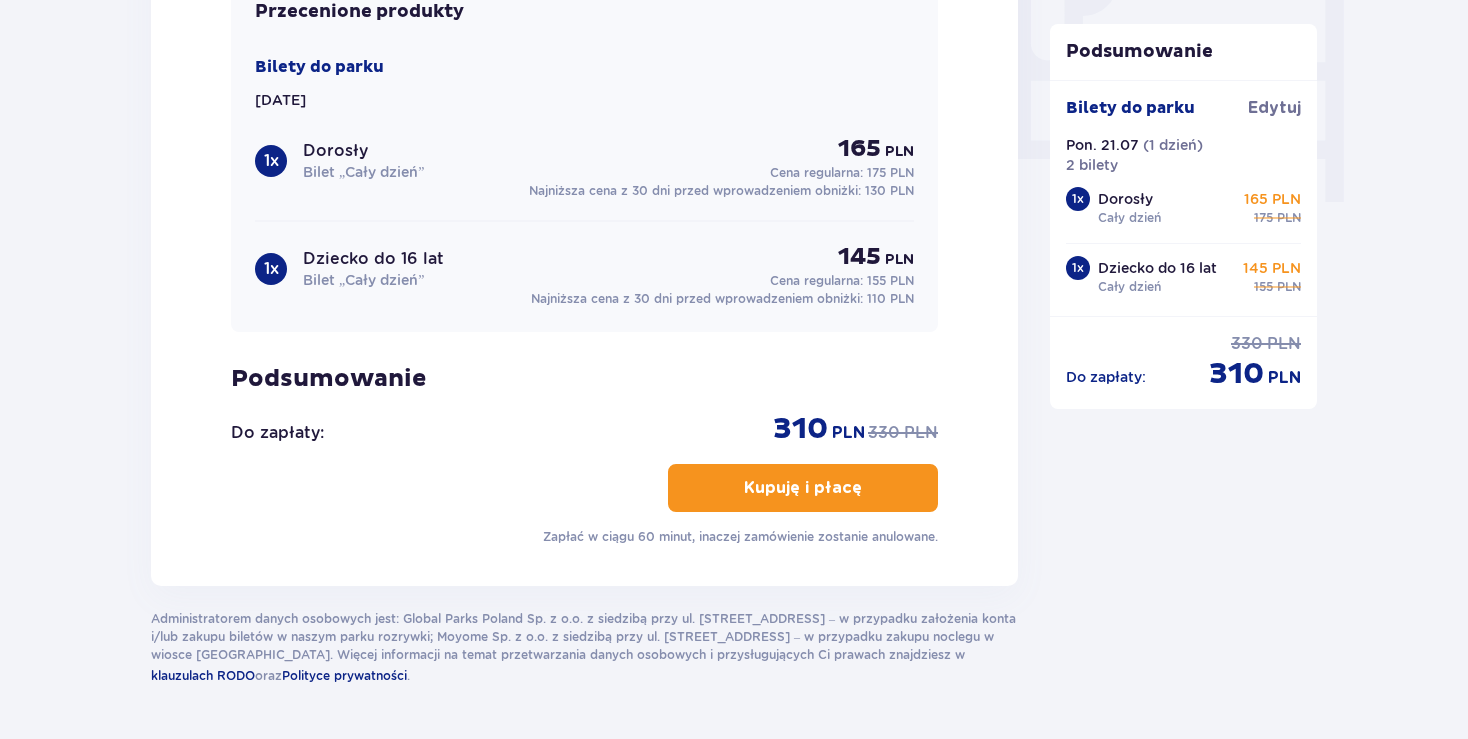 scroll, scrollTop: 1958, scrollLeft: 0, axis: vertical 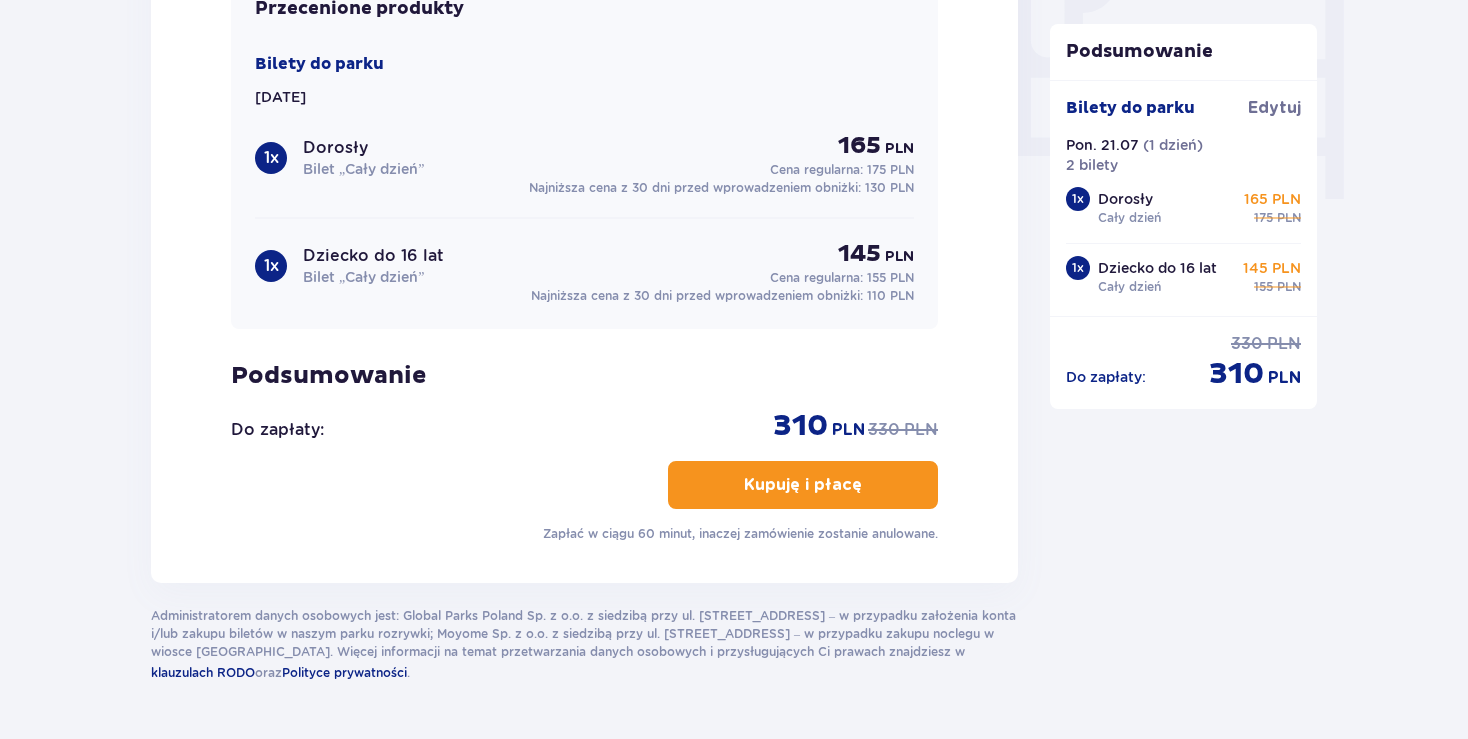 click on "Kupuję i płacę" at bounding box center [803, 485] 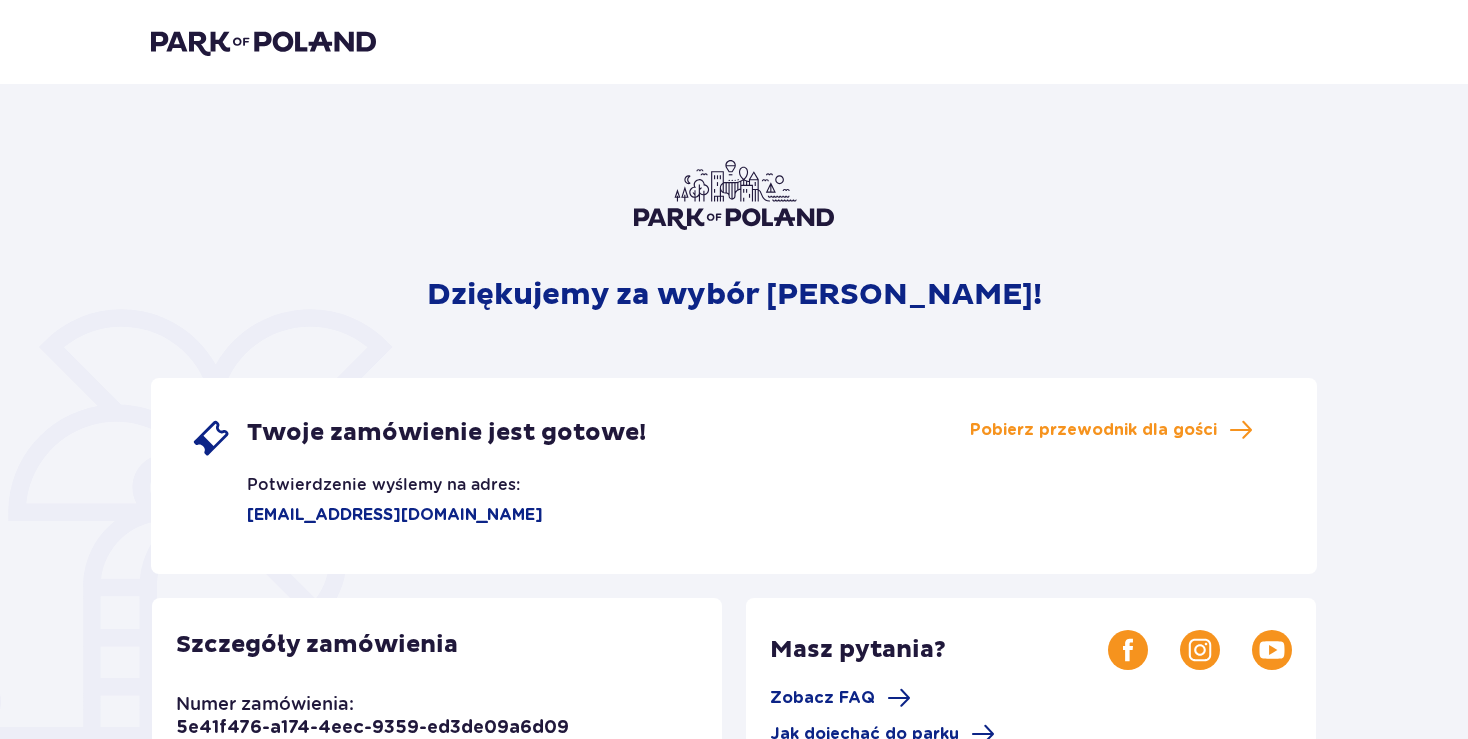 scroll, scrollTop: 0, scrollLeft: 0, axis: both 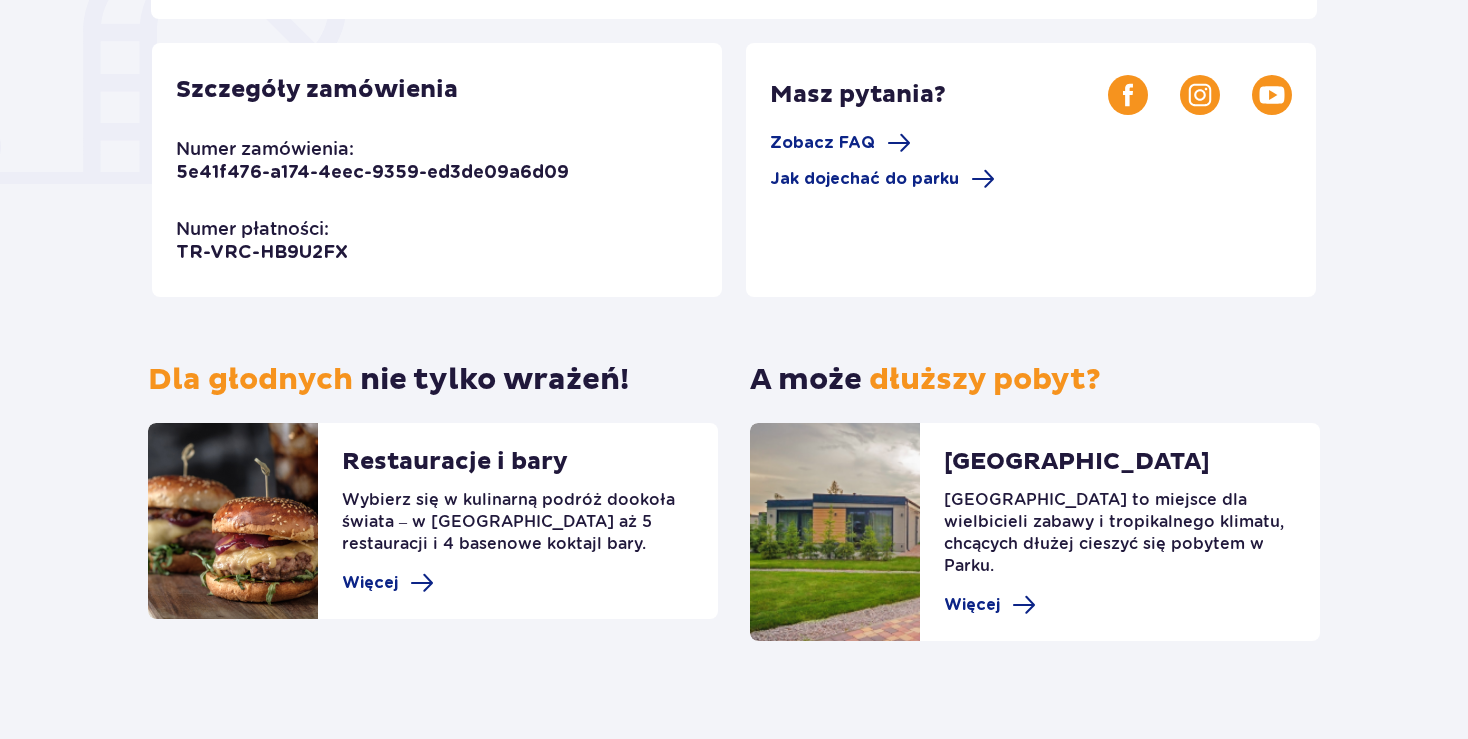 click on "Szczegóły zamówienia Numer zamówienia: 5e41f476-a174-4eec-9359-ed3de09a6d09 Numer płatności: TR-VRC-HB9U2FX" at bounding box center [437, 170] 